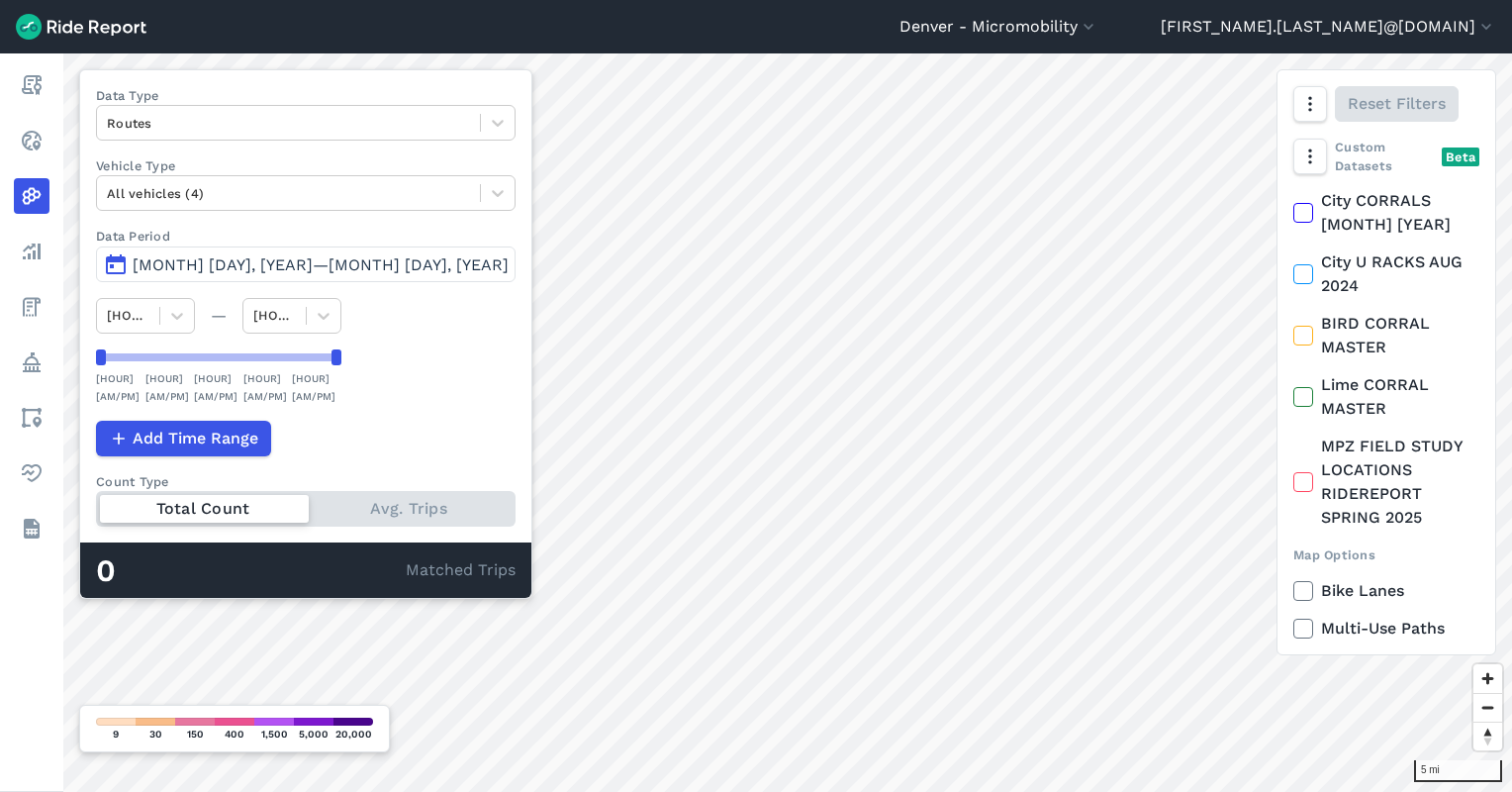 scroll, scrollTop: 0, scrollLeft: 0, axis: both 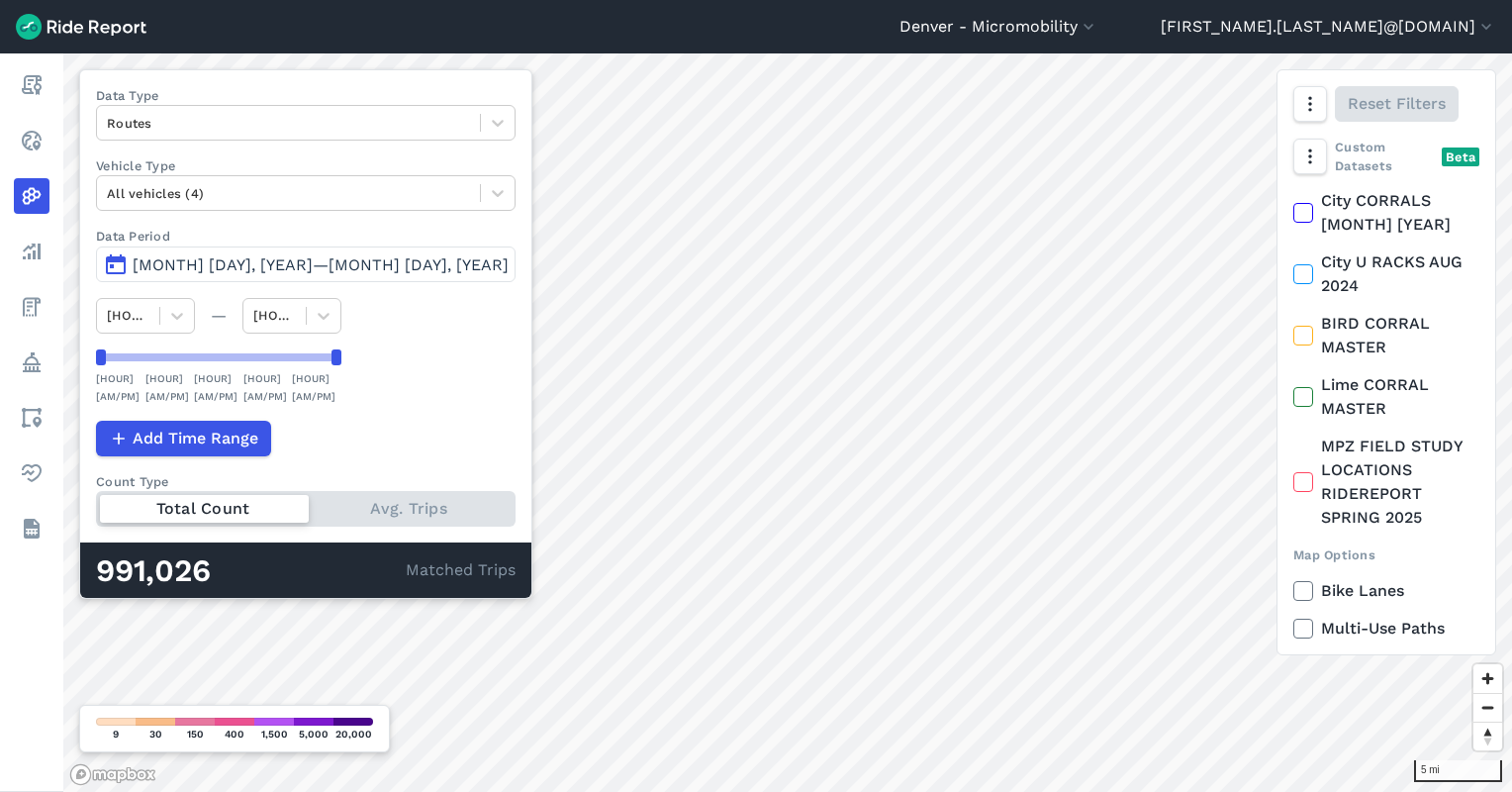 click on "[MONTH] [DAY], [YEAR]—[MONTH] [DAY], [YEAR]" at bounding box center (321, 264) 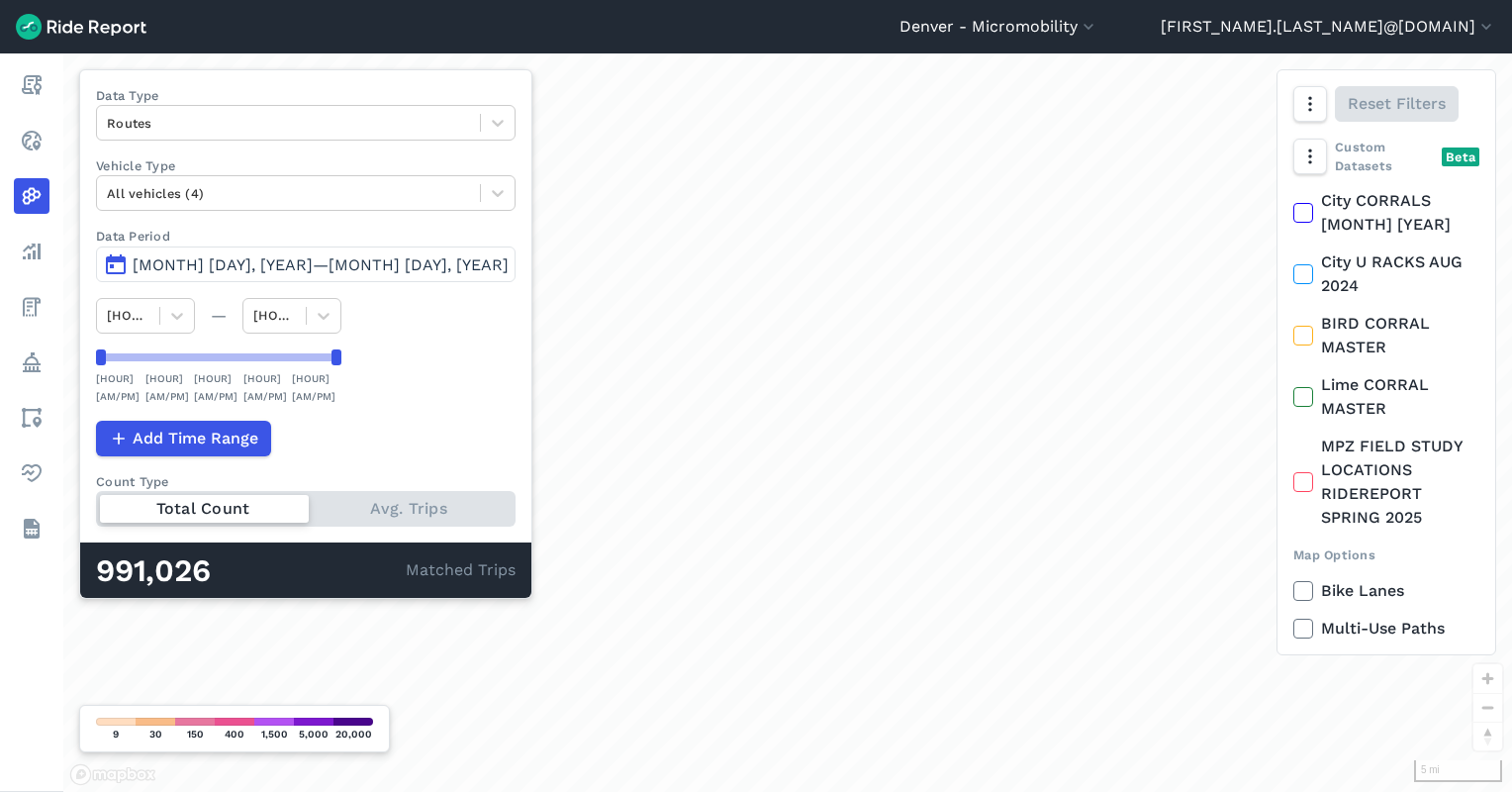 click on "[MONTH] [DAY], [YEAR]—[MONTH] [DAY], [YEAR]" at bounding box center (321, 264) 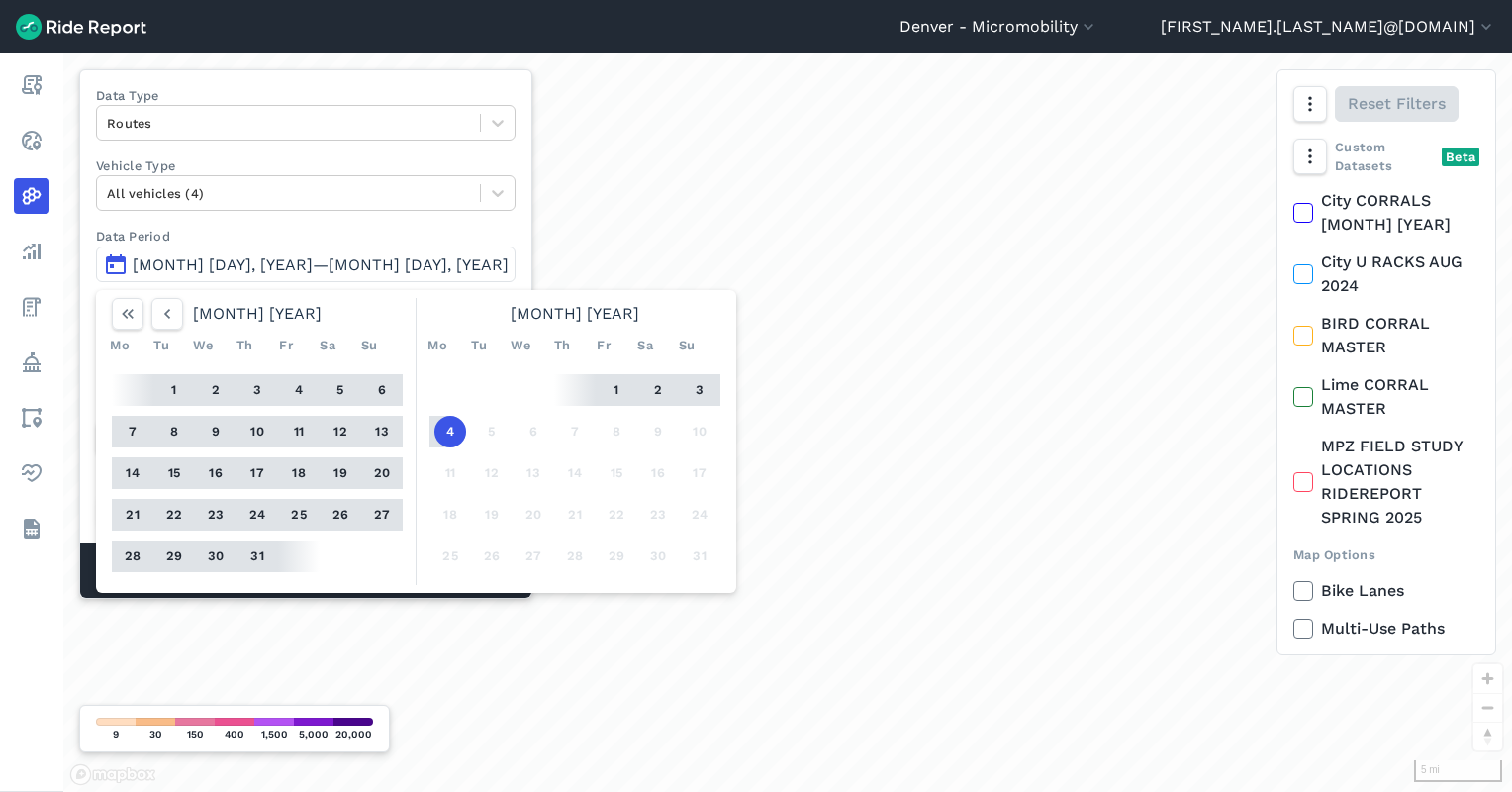 click on "1" at bounding box center (616, 390) 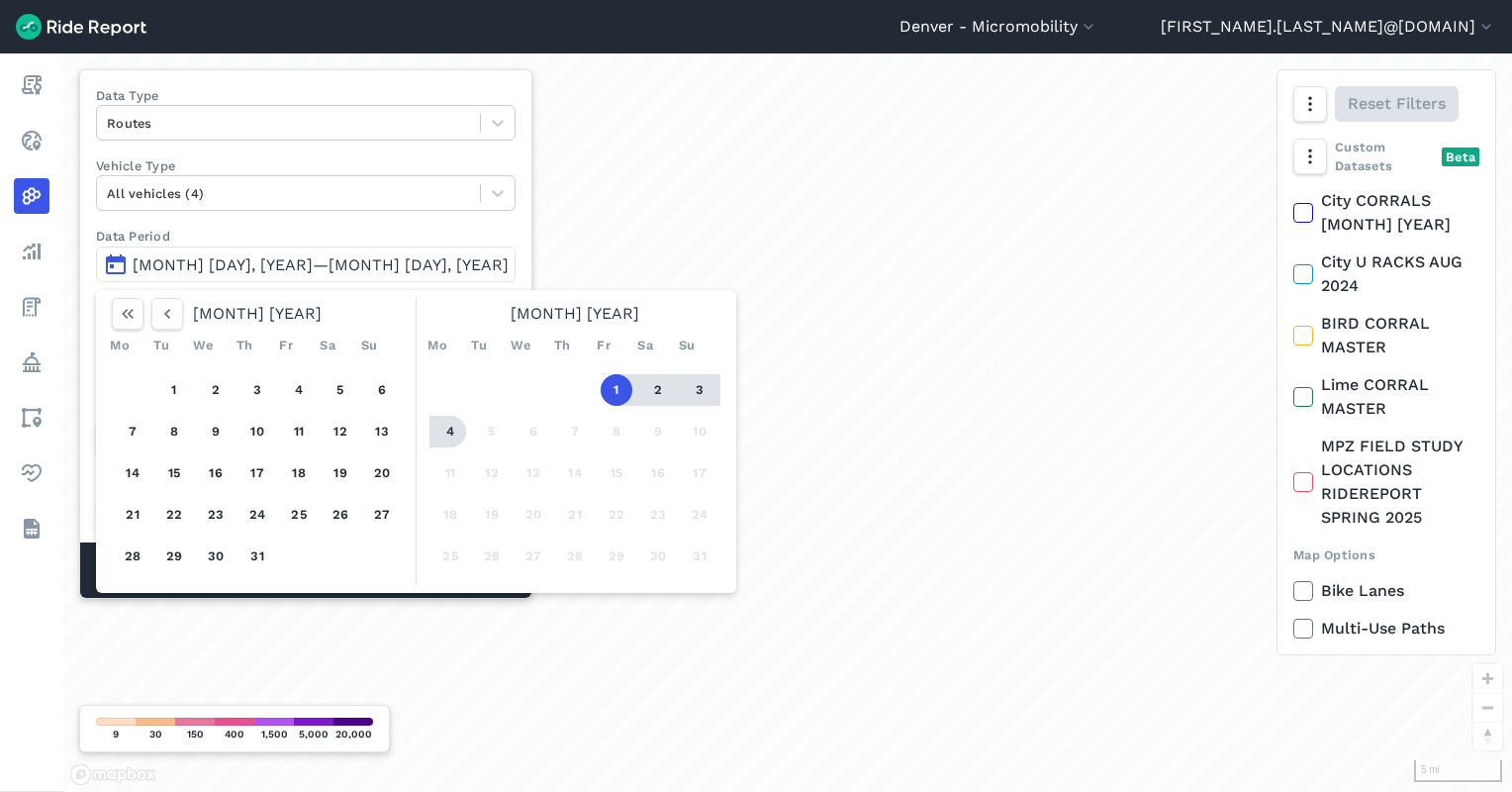 click on "4" at bounding box center [450, 432] 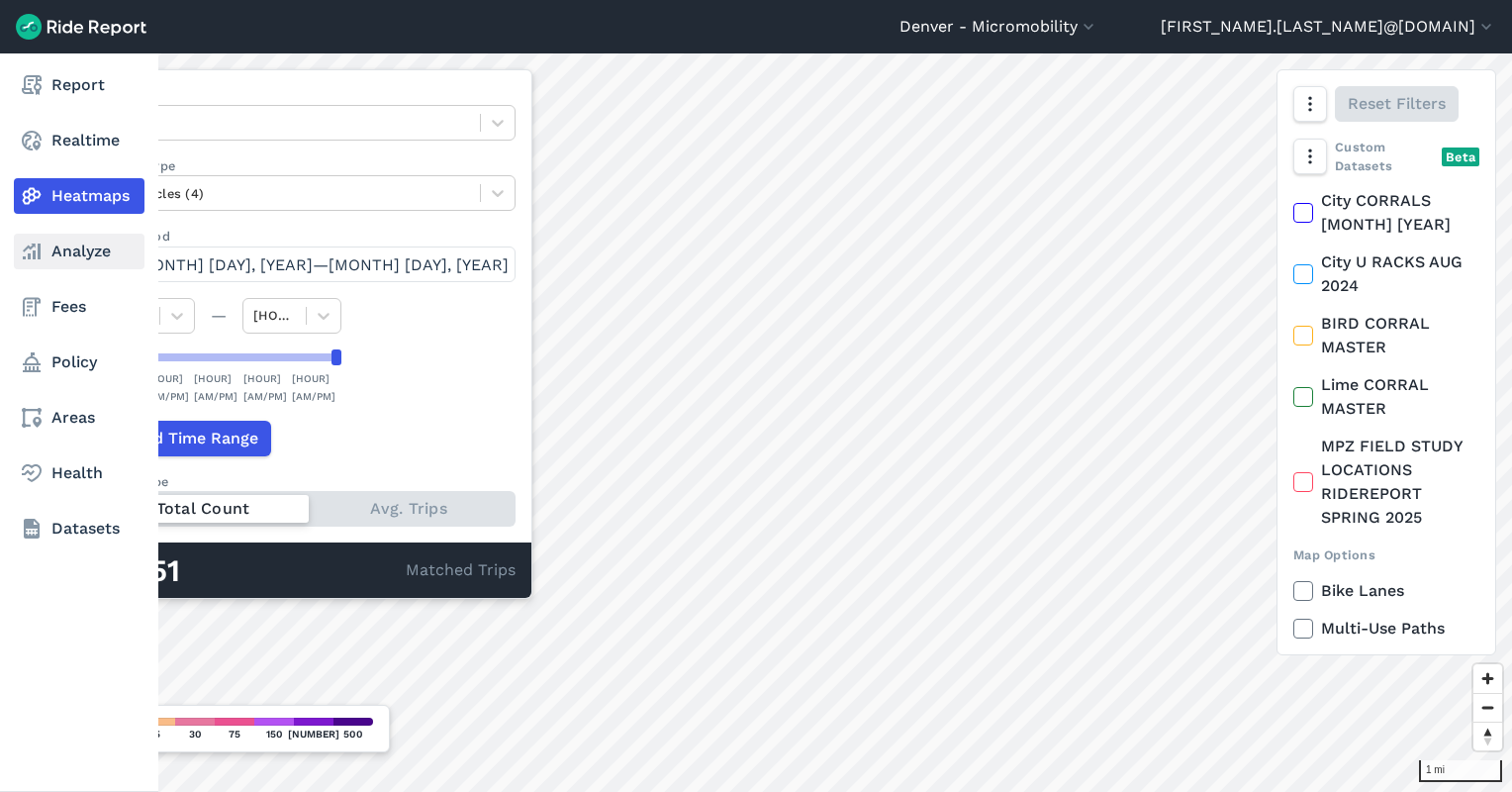click 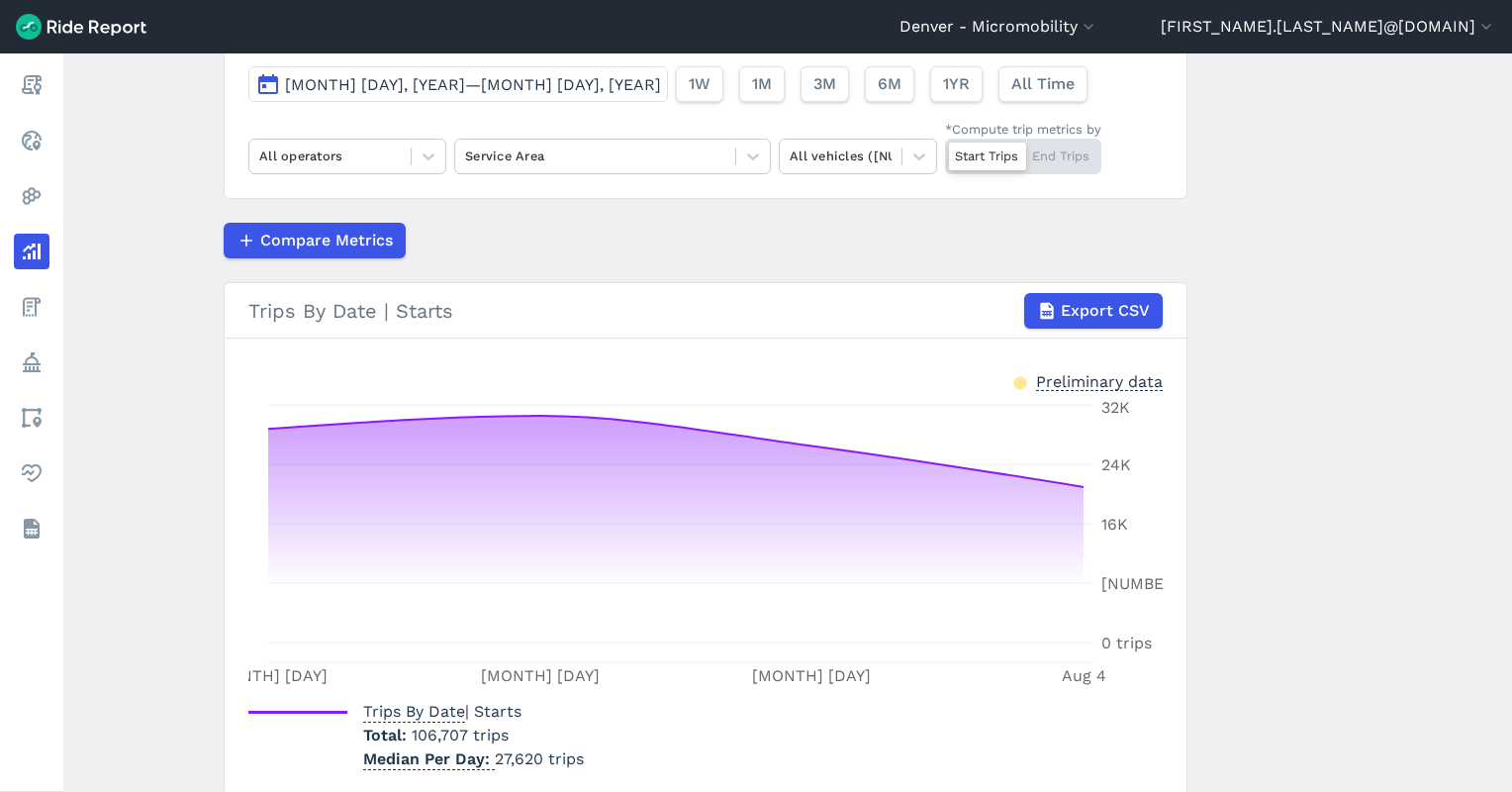 scroll, scrollTop: 91, scrollLeft: 0, axis: vertical 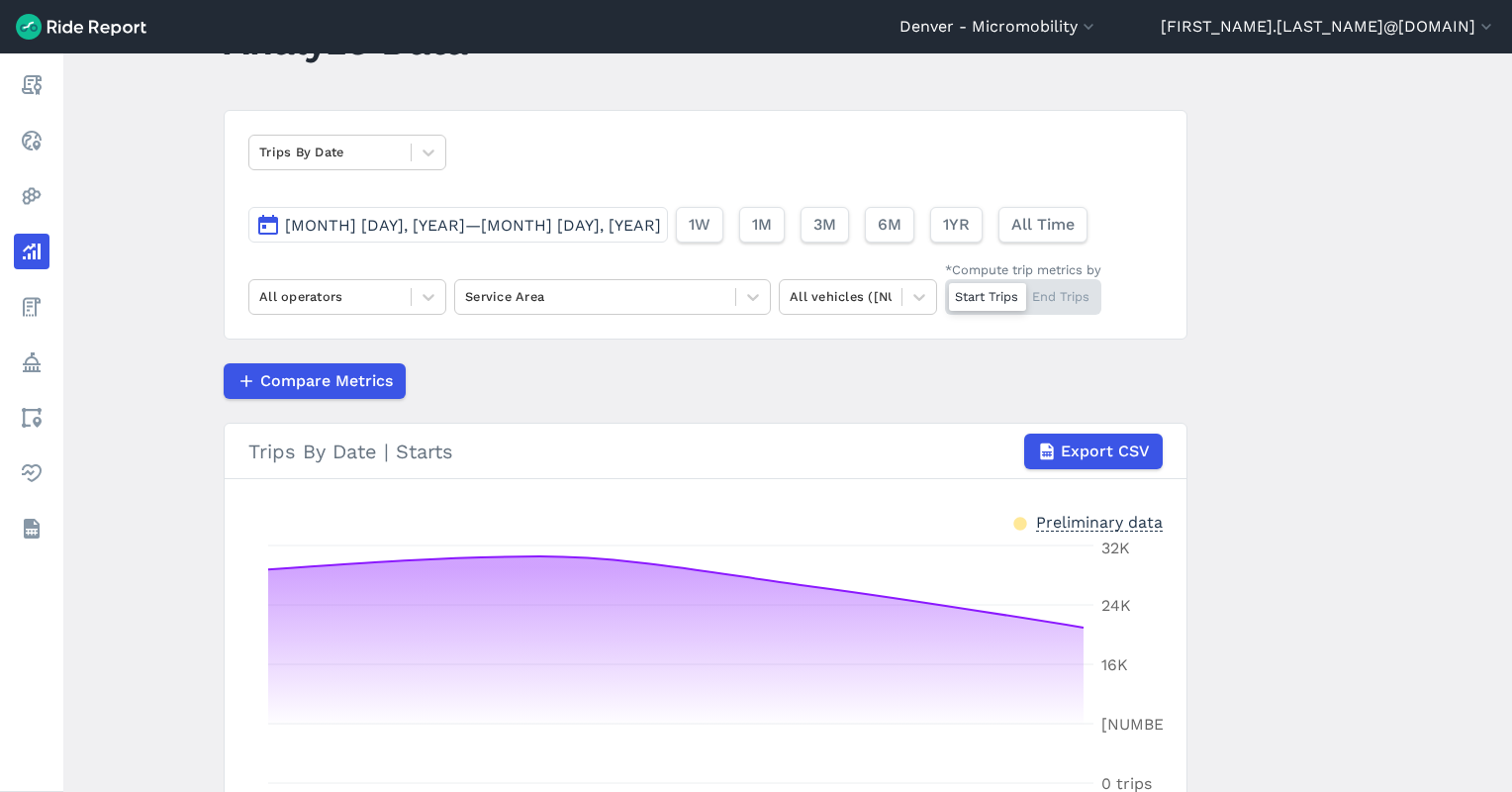 click on "[MONTH] [DAY], [YEAR]—[MONTH] [DAY], [YEAR]" at bounding box center (473, 225) 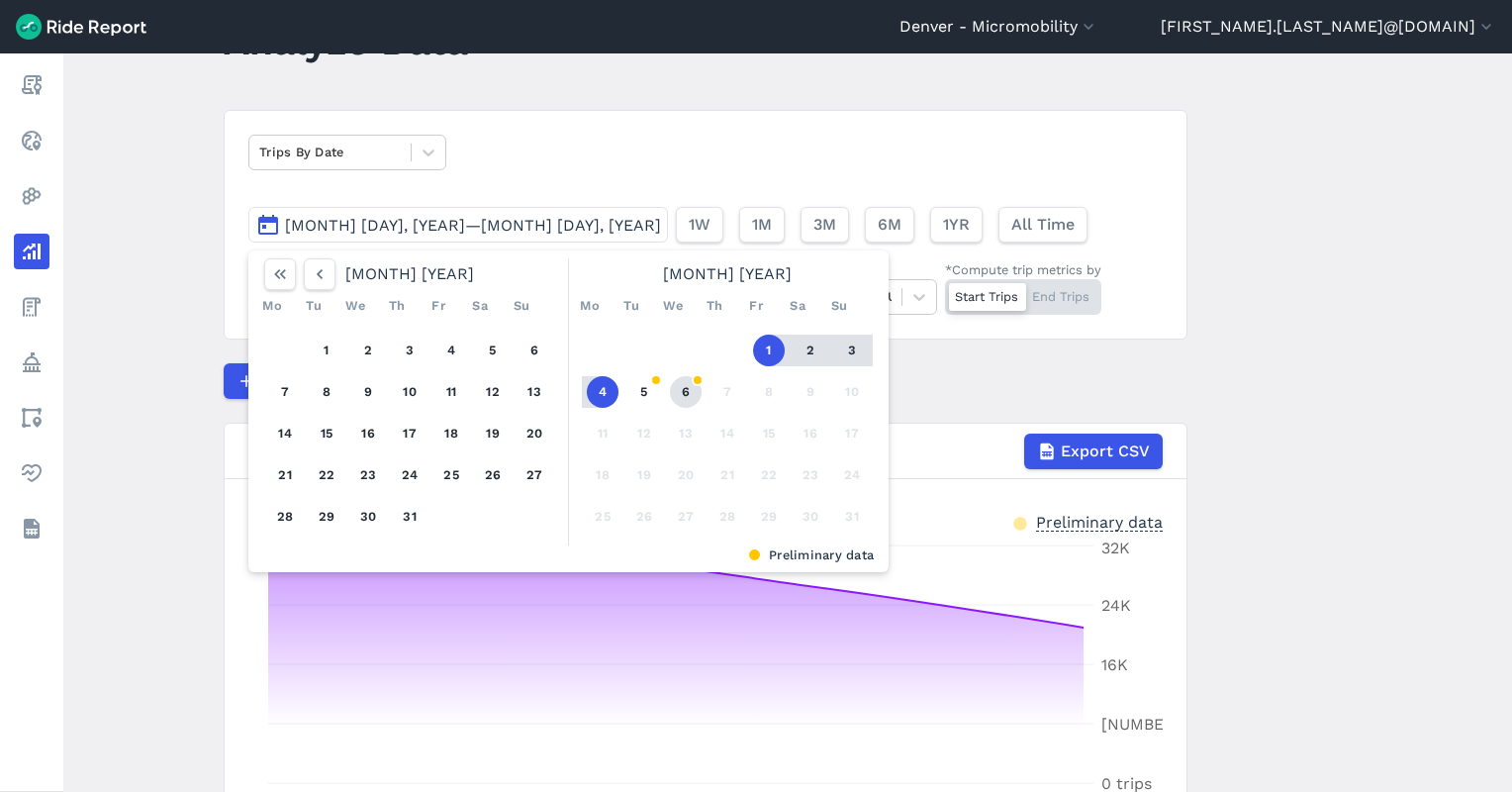 click on "6" at bounding box center (686, 392) 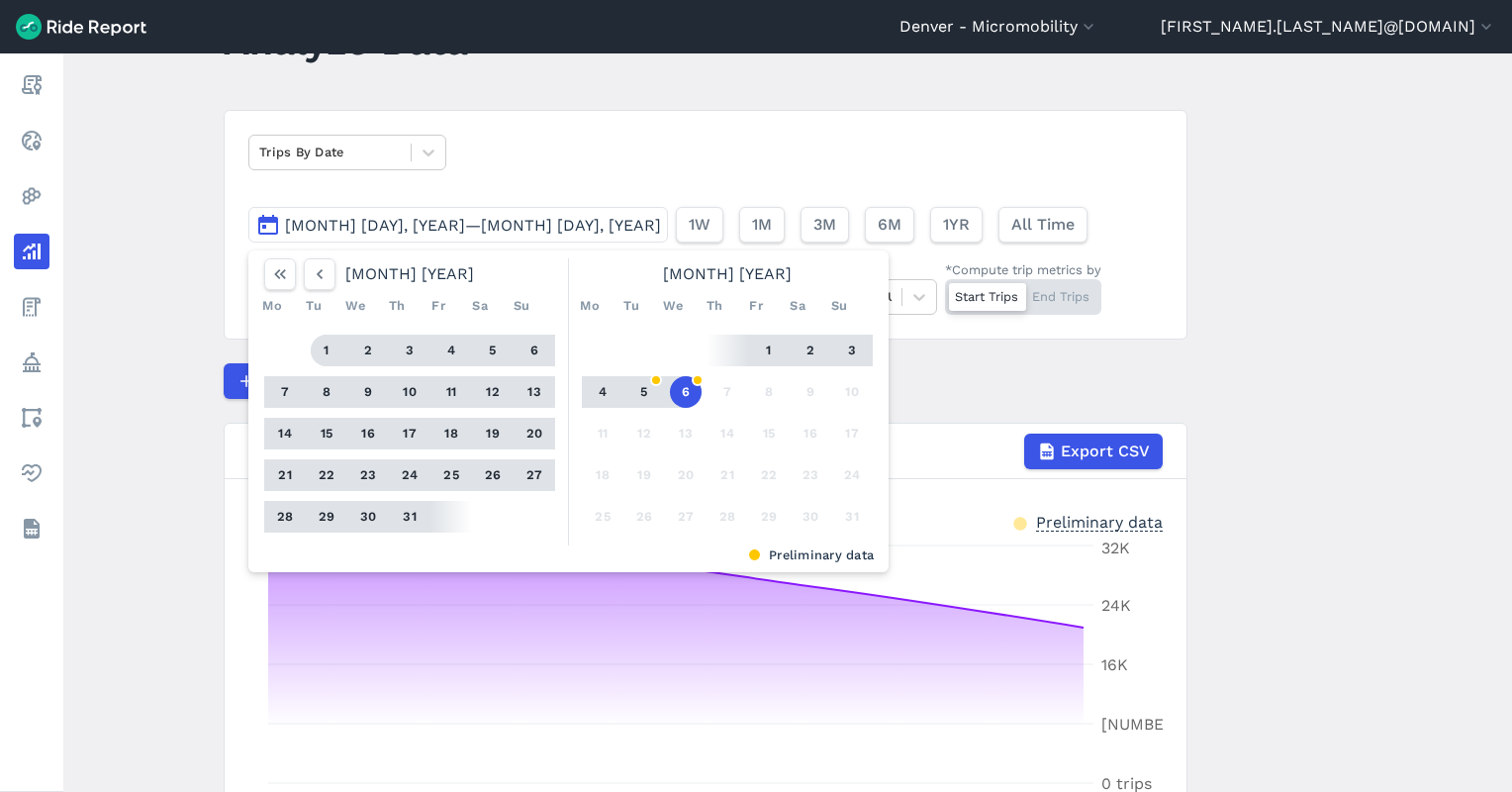 click on "1" at bounding box center [327, 350] 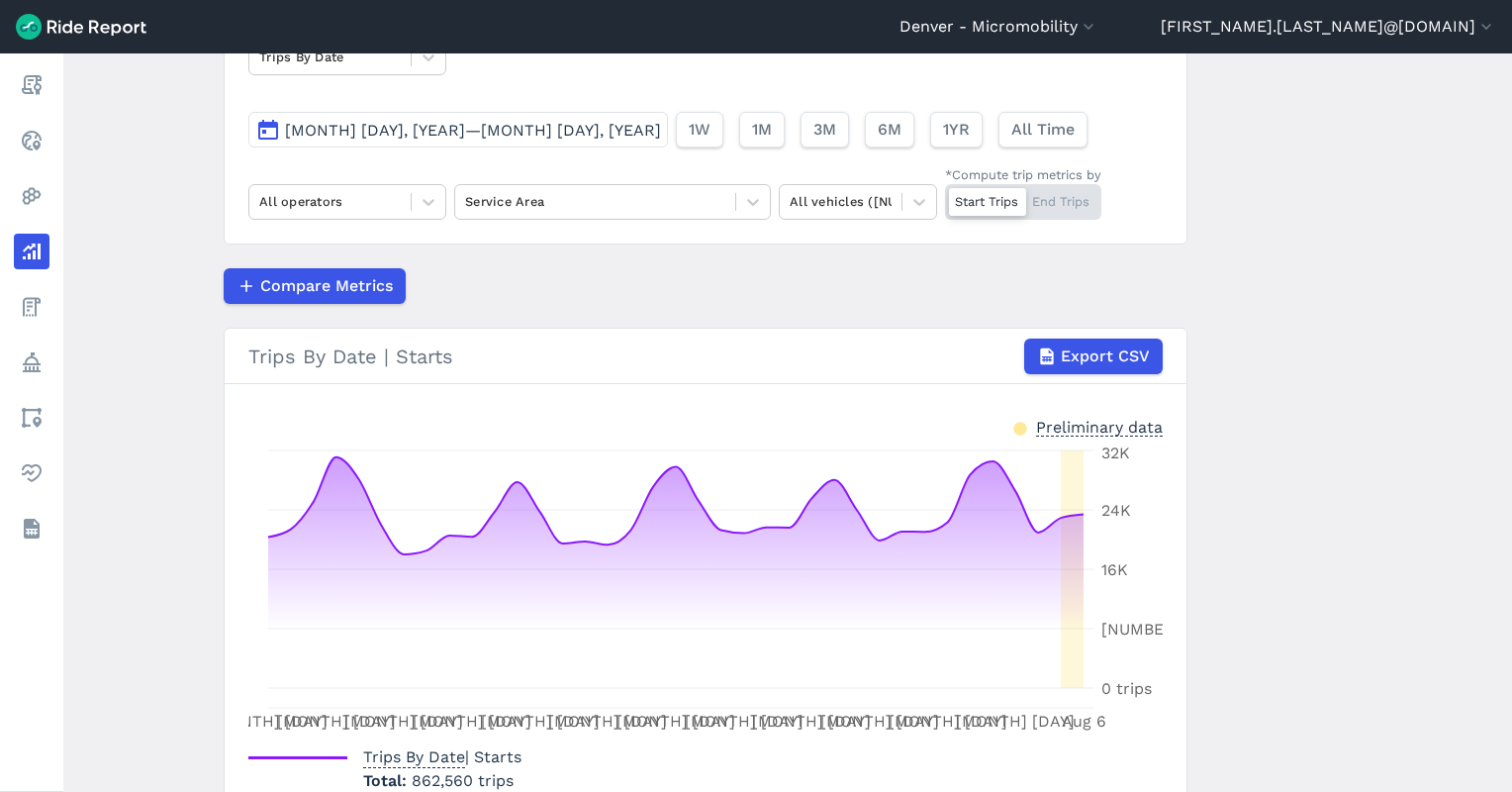scroll, scrollTop: 141, scrollLeft: 0, axis: vertical 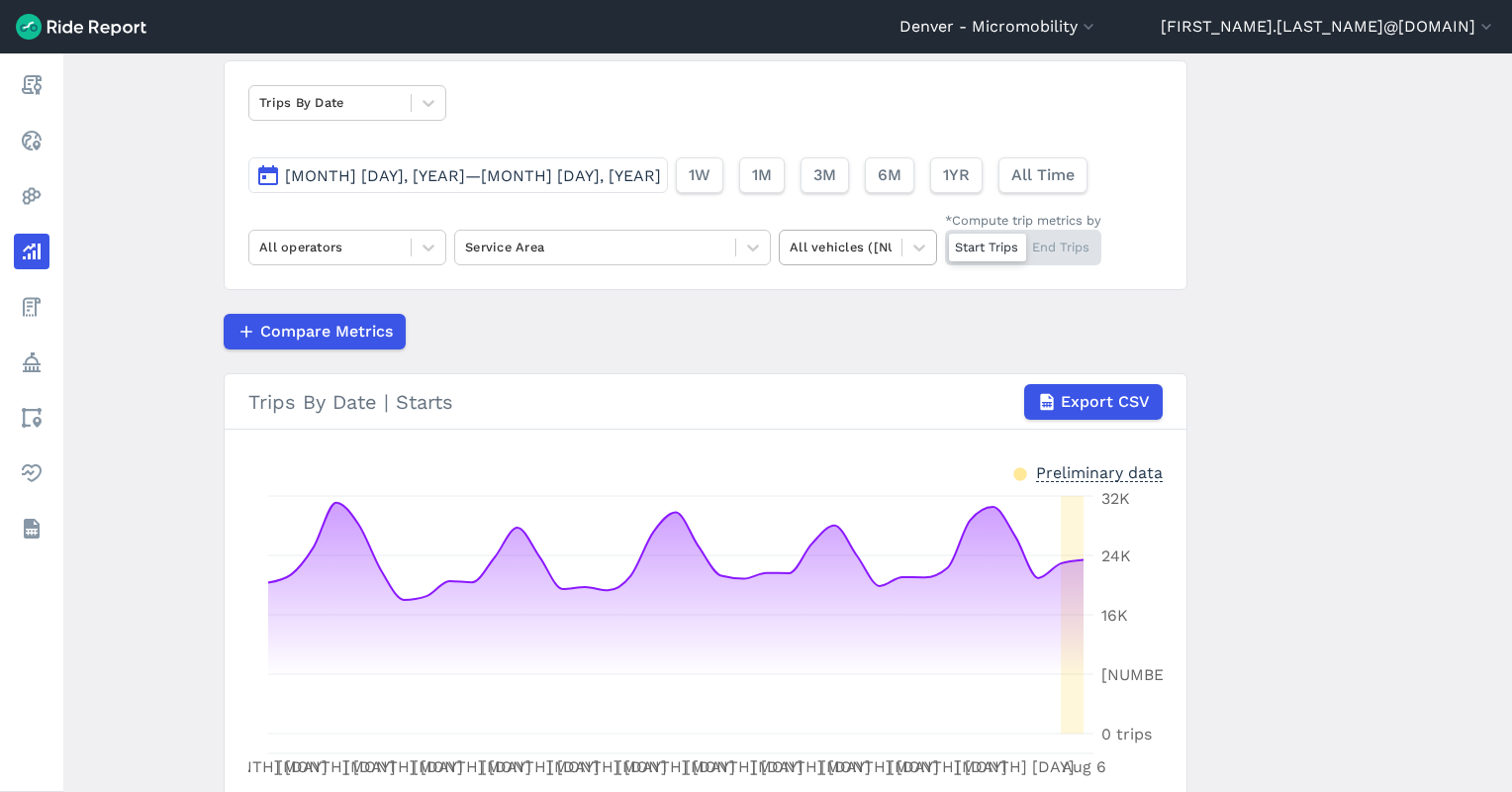 click at bounding box center [840, 247] 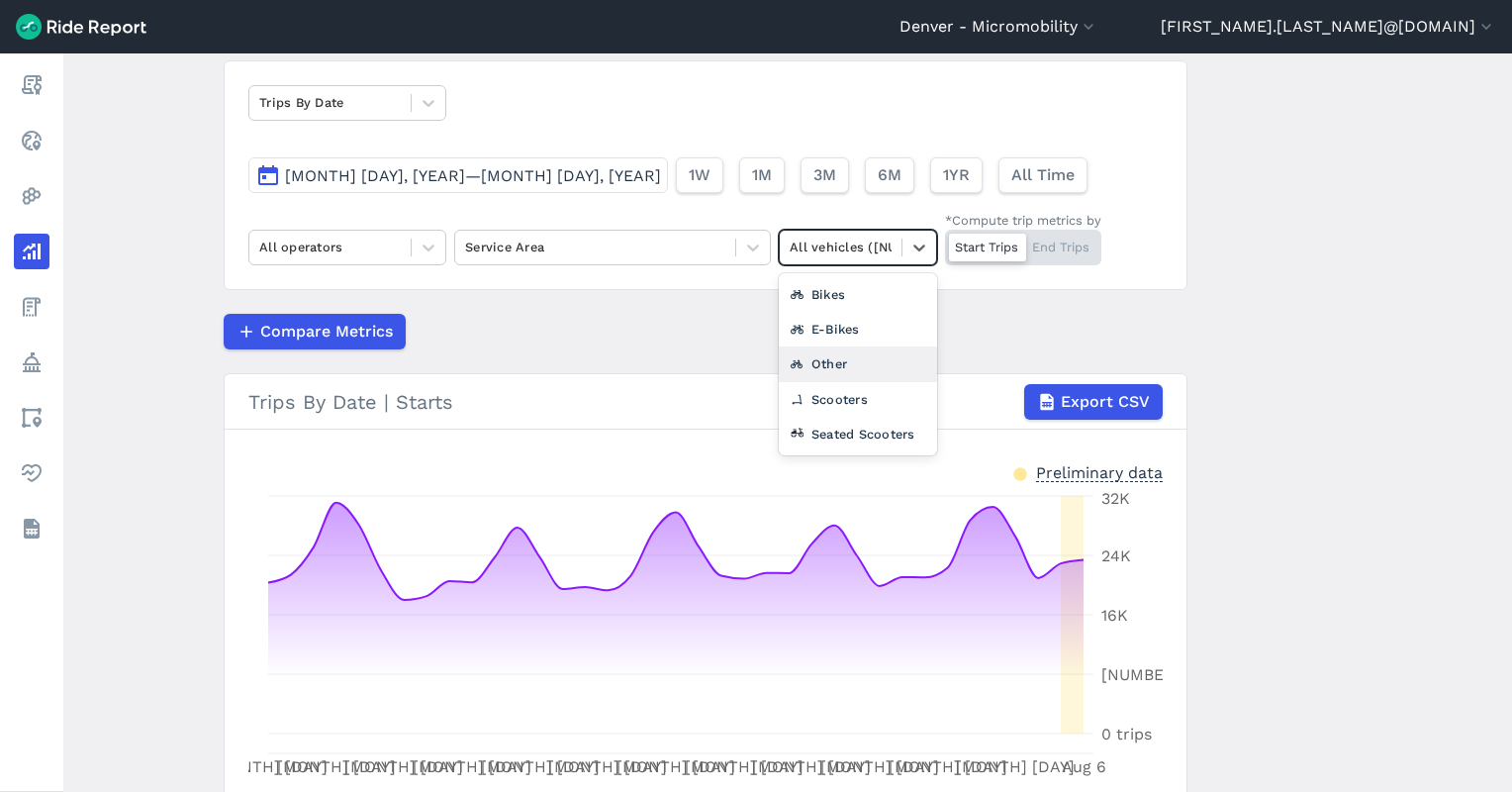 click on "Other" at bounding box center [858, 363] 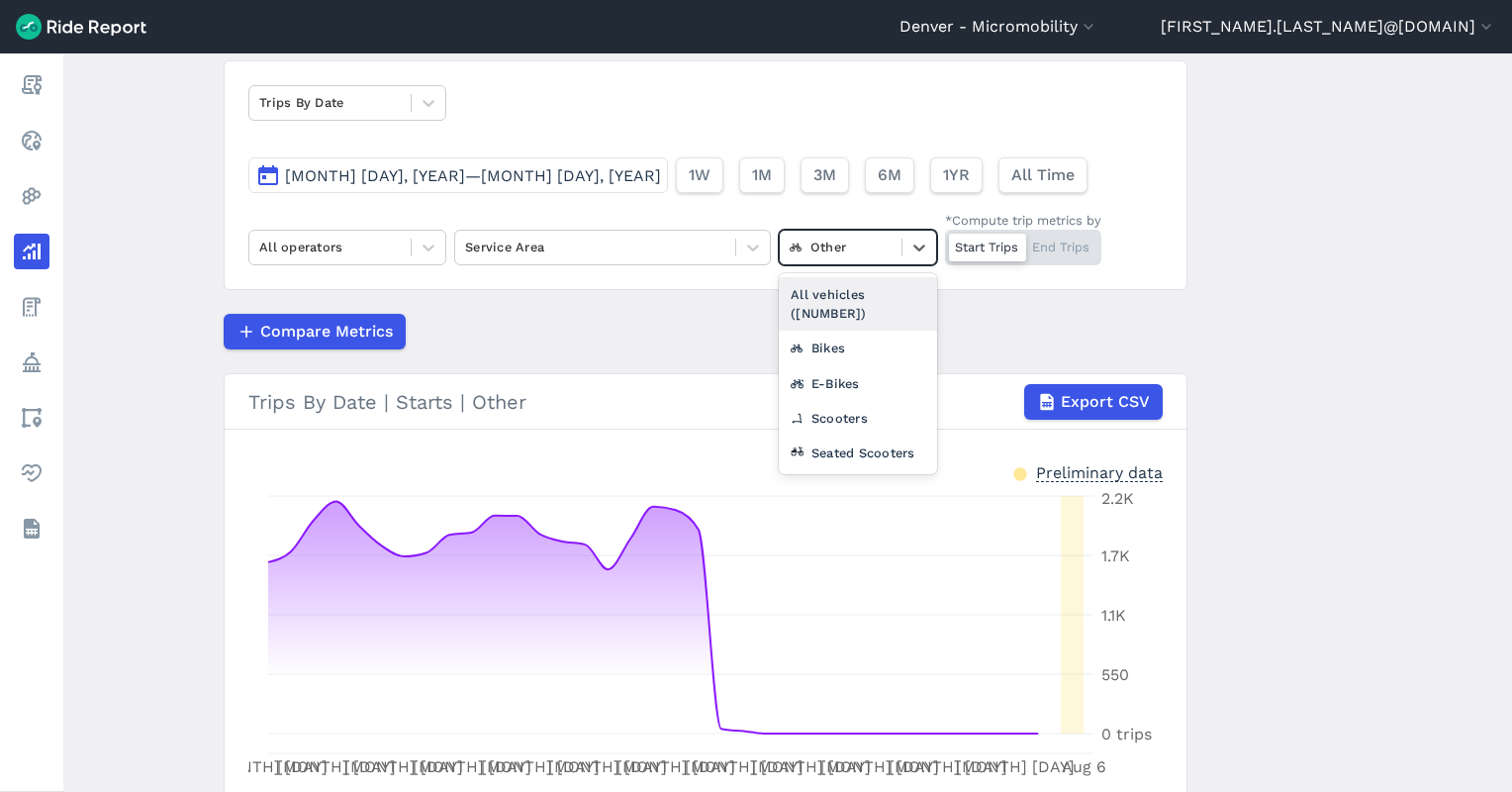 click on "Other" at bounding box center (858, 248) 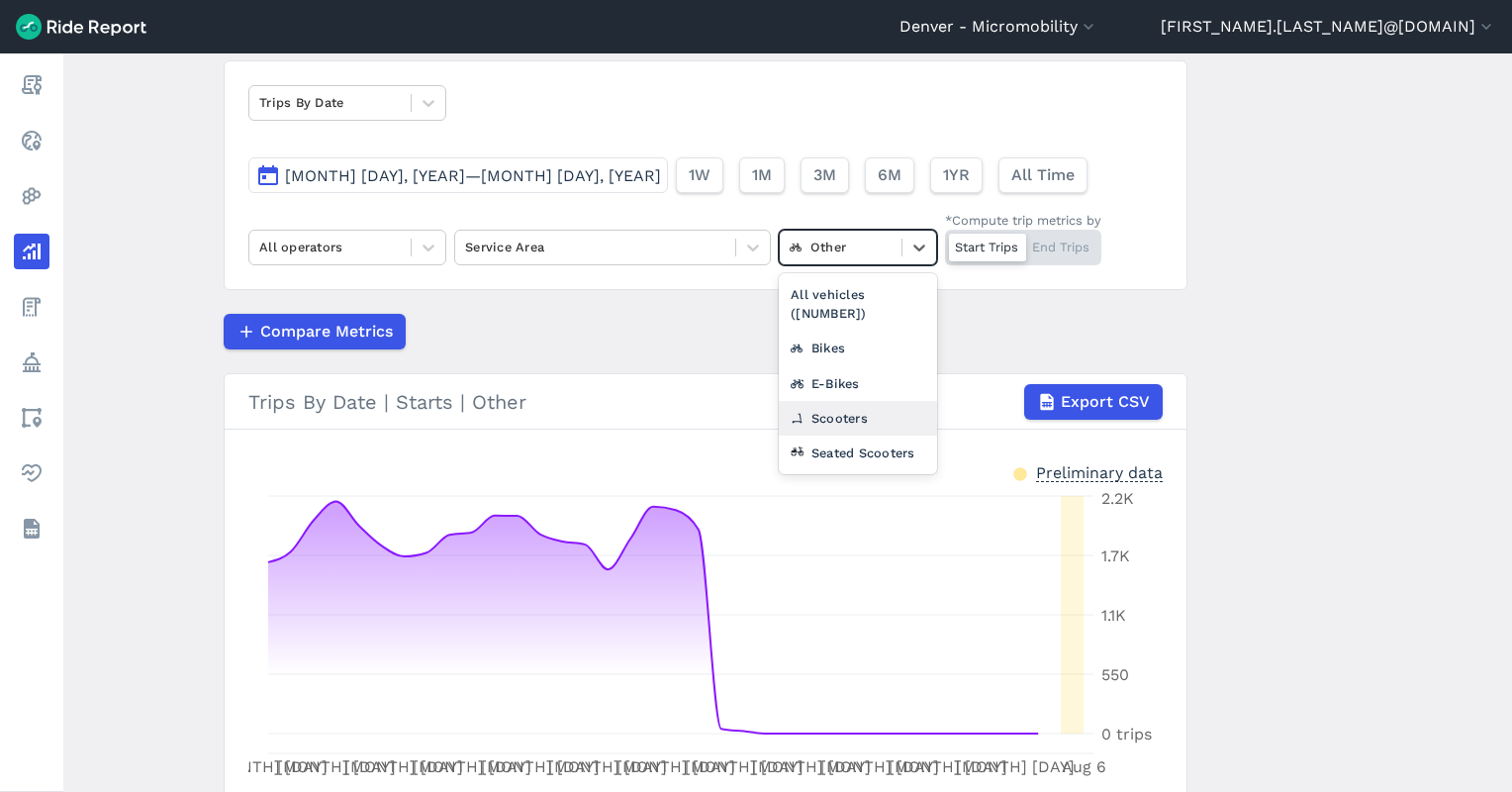 click on "Scooters" at bounding box center [858, 418] 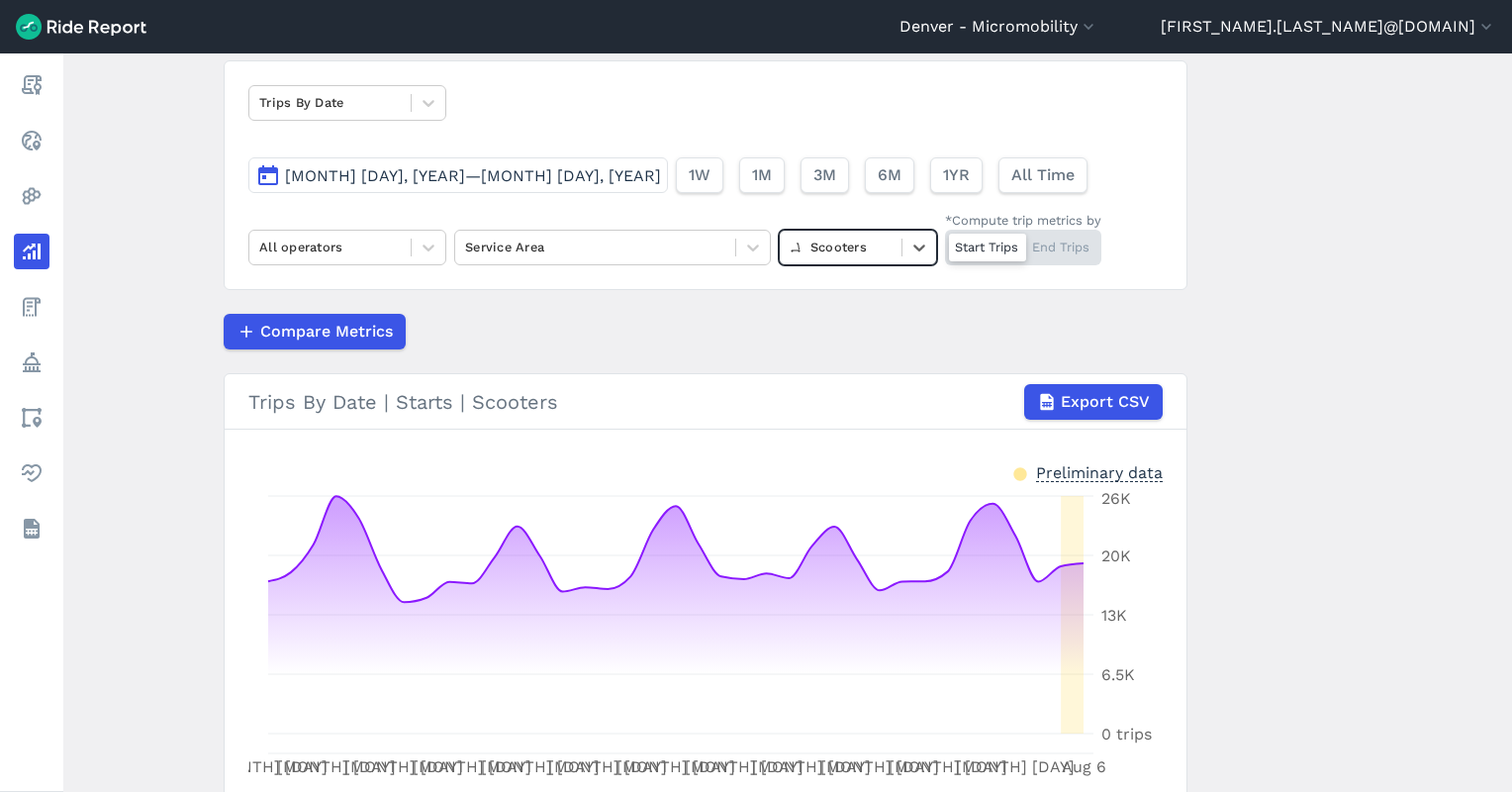 click at bounding box center [840, 247] 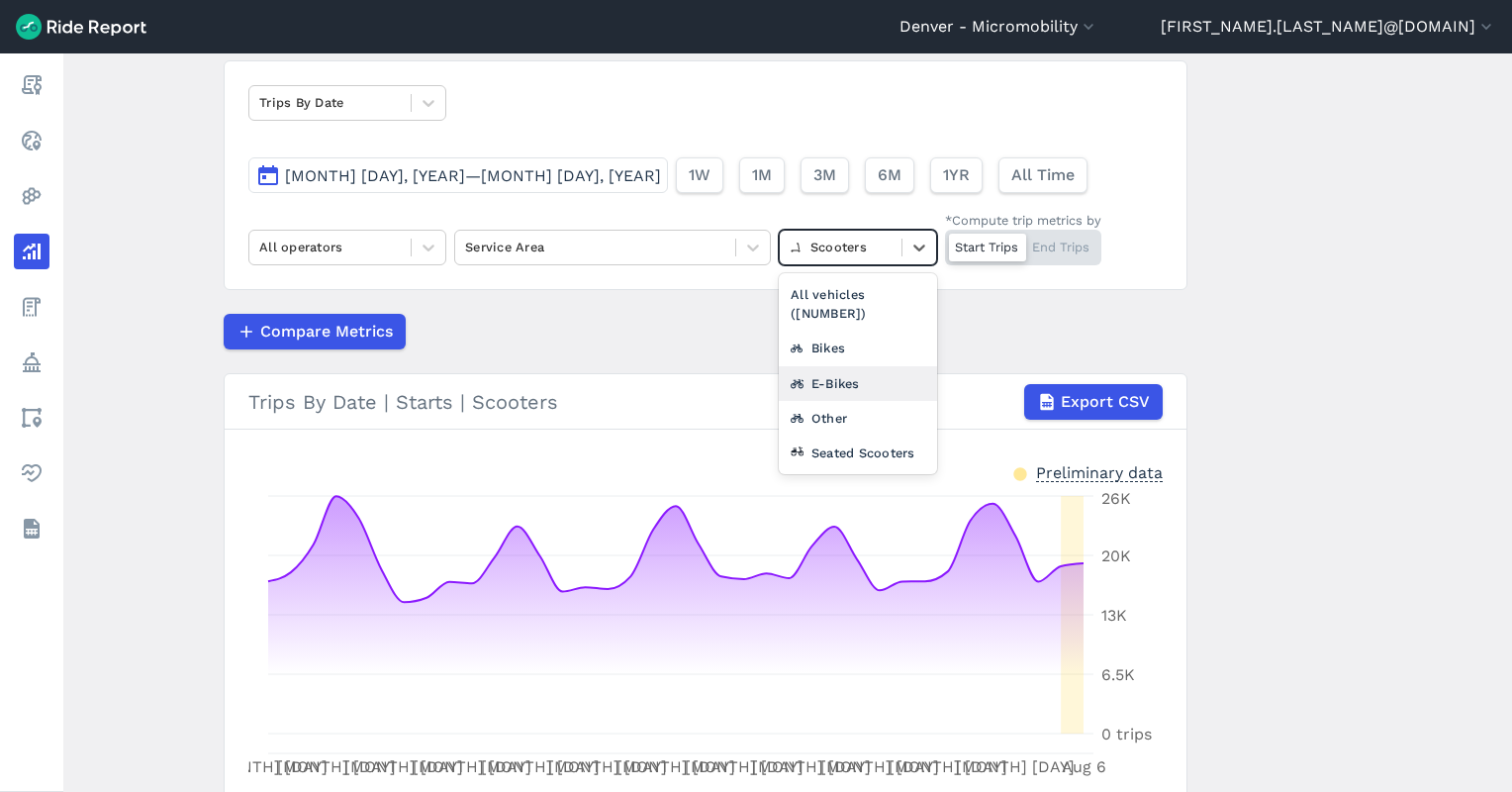 click on "E-Bikes" at bounding box center [858, 383] 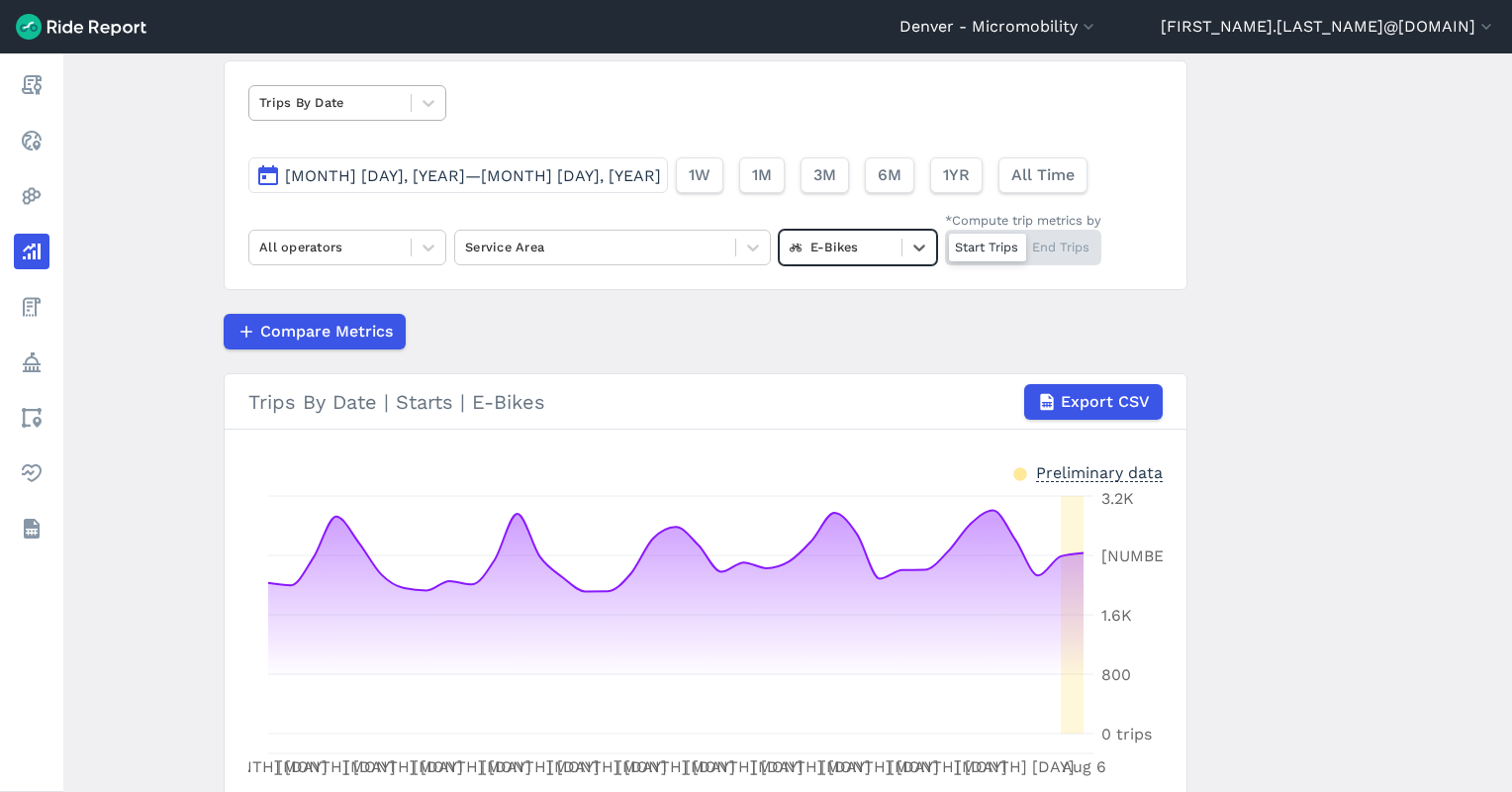 click at bounding box center (330, 102) 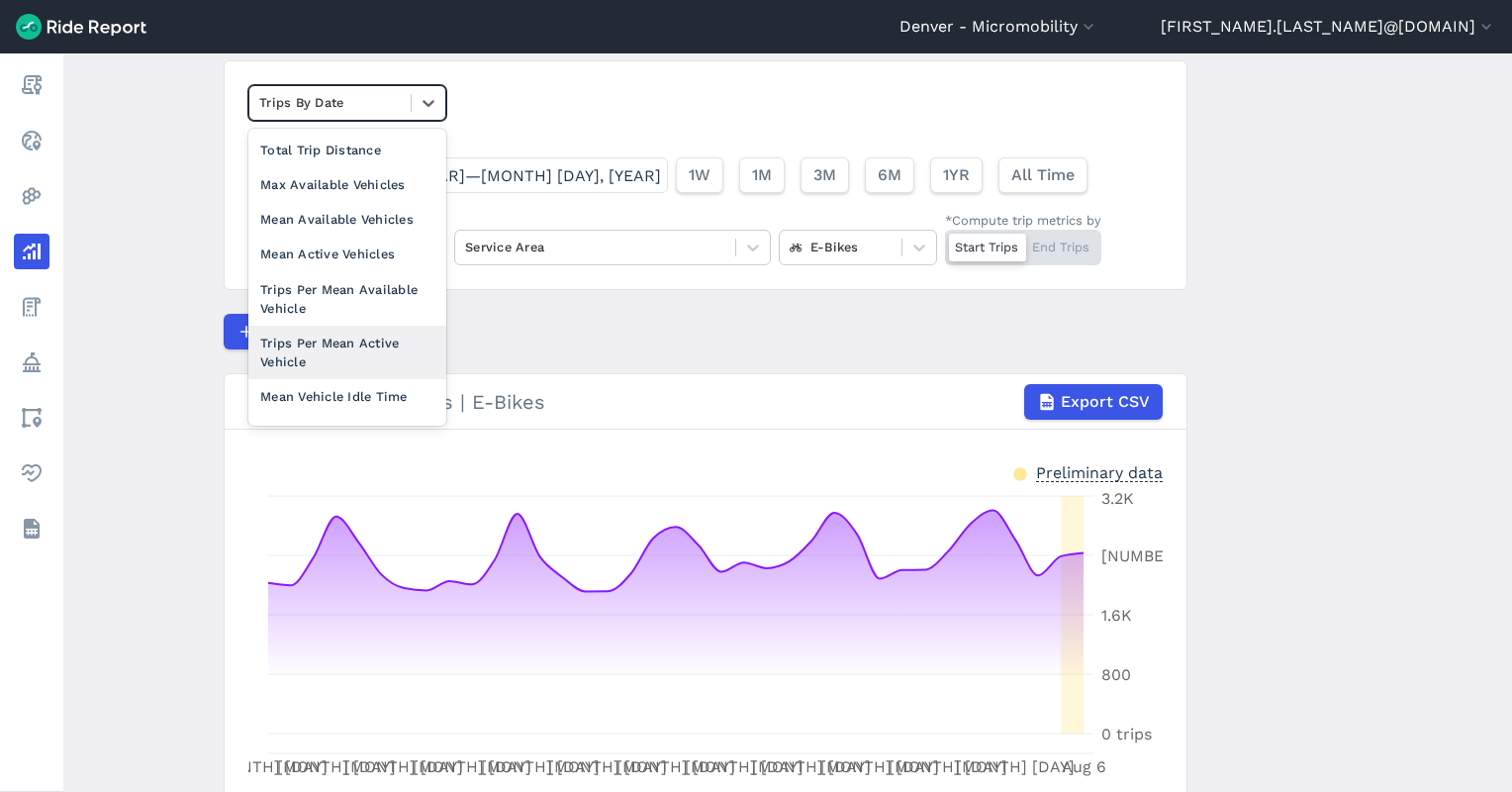 scroll, scrollTop: 170, scrollLeft: 0, axis: vertical 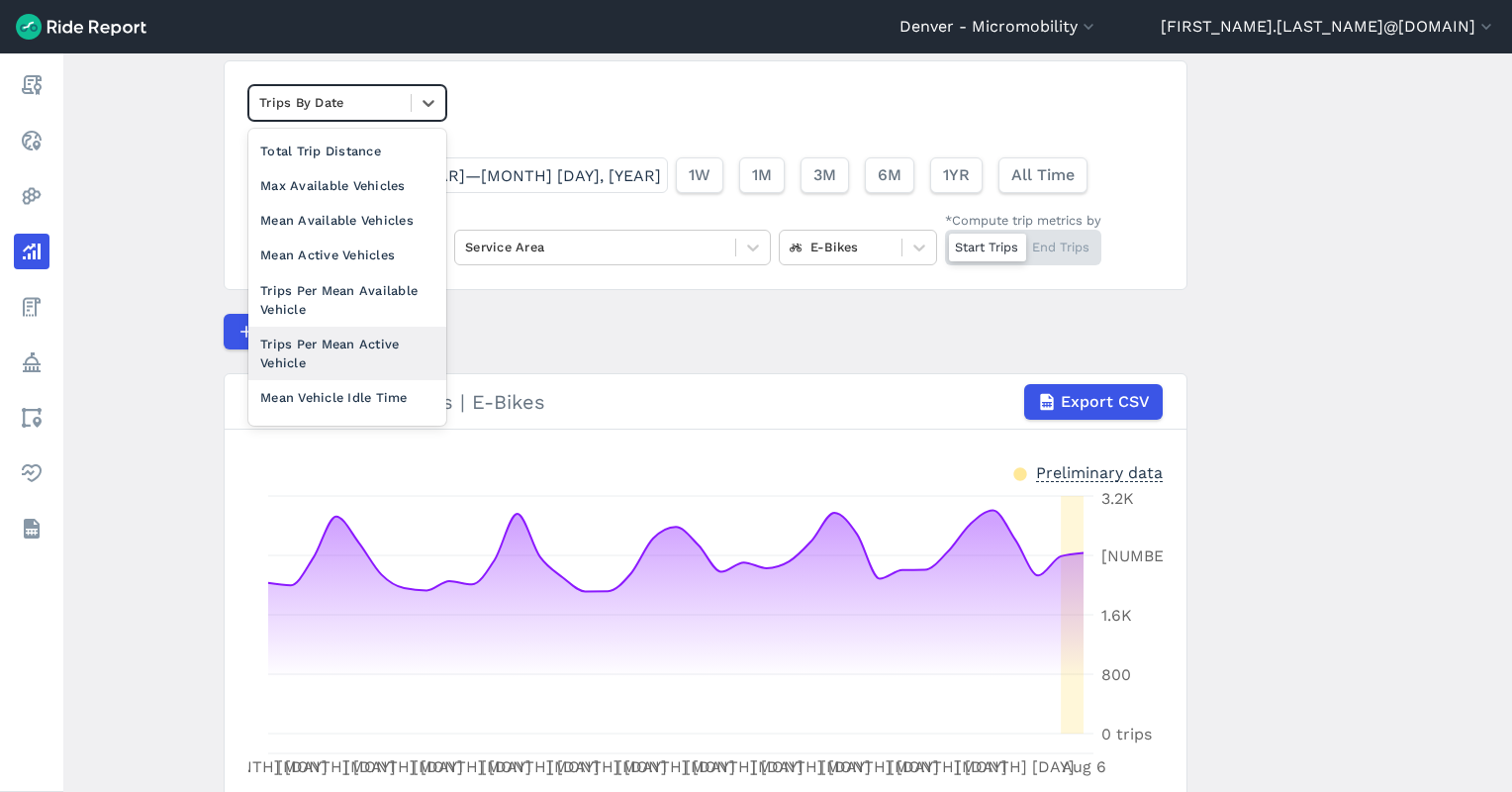 click on "Trips Per Mean Active Vehicle" at bounding box center [347, 353] 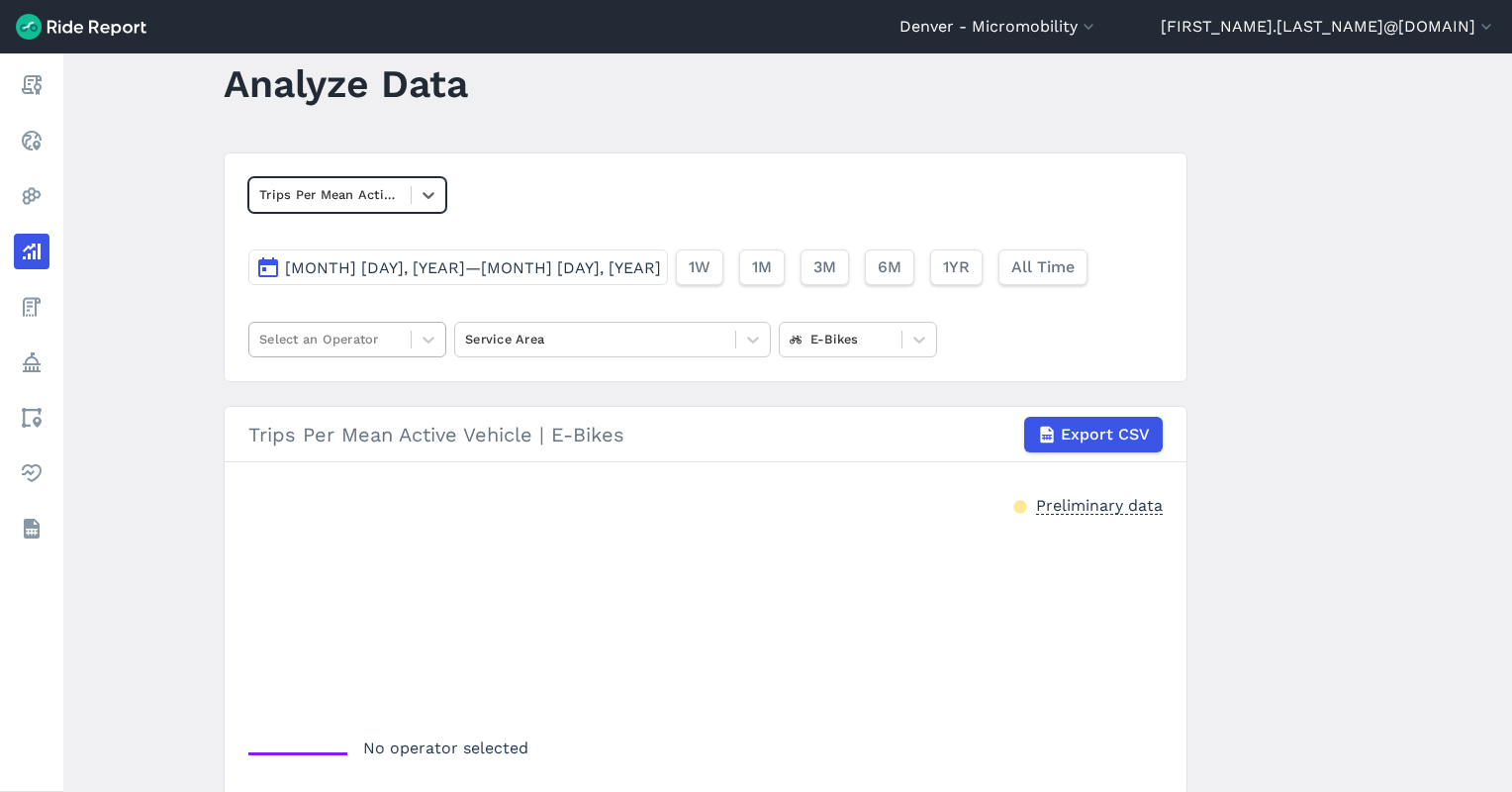click at bounding box center (330, 339) 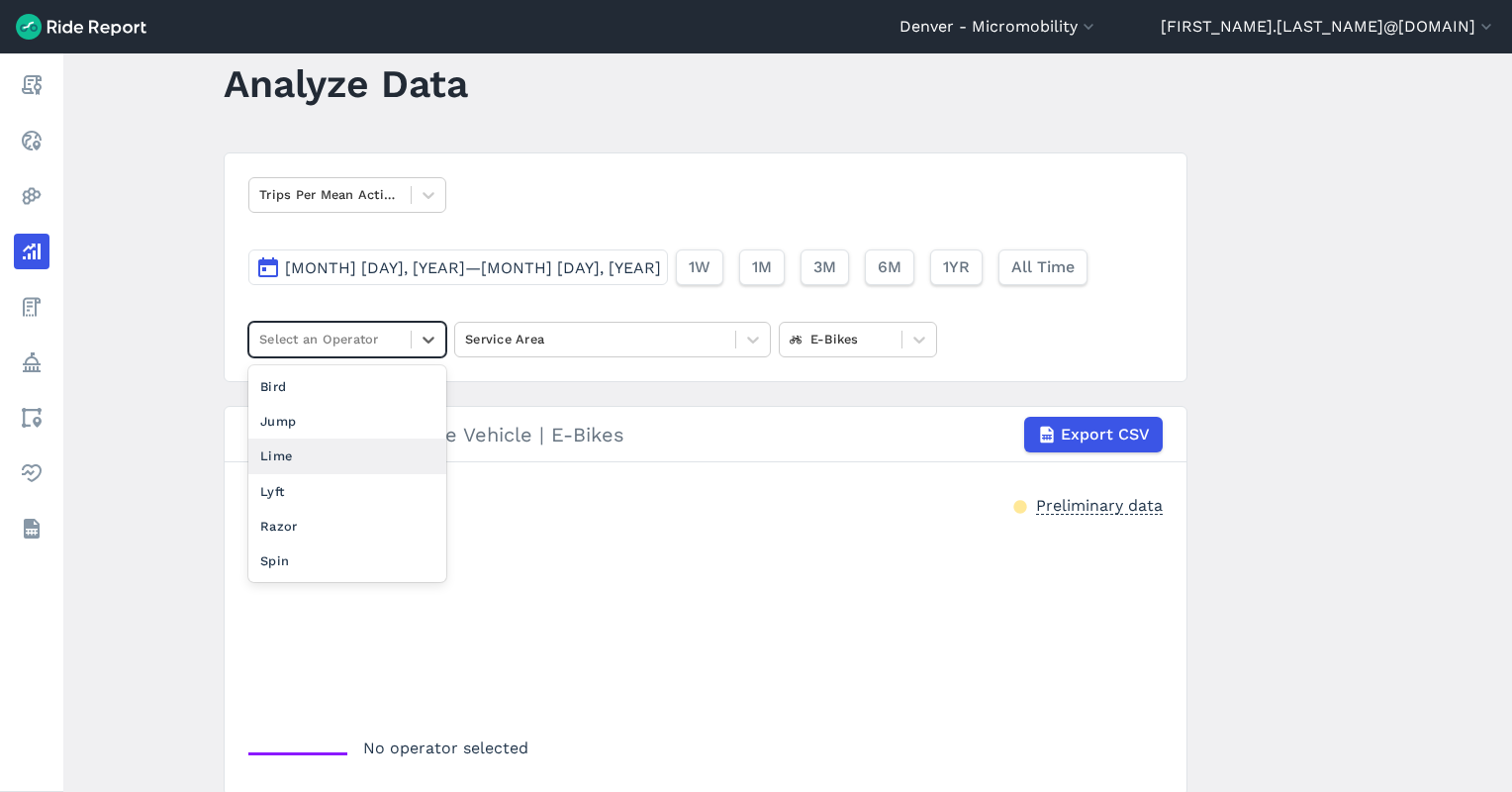 click on "Lime" at bounding box center [347, 455] 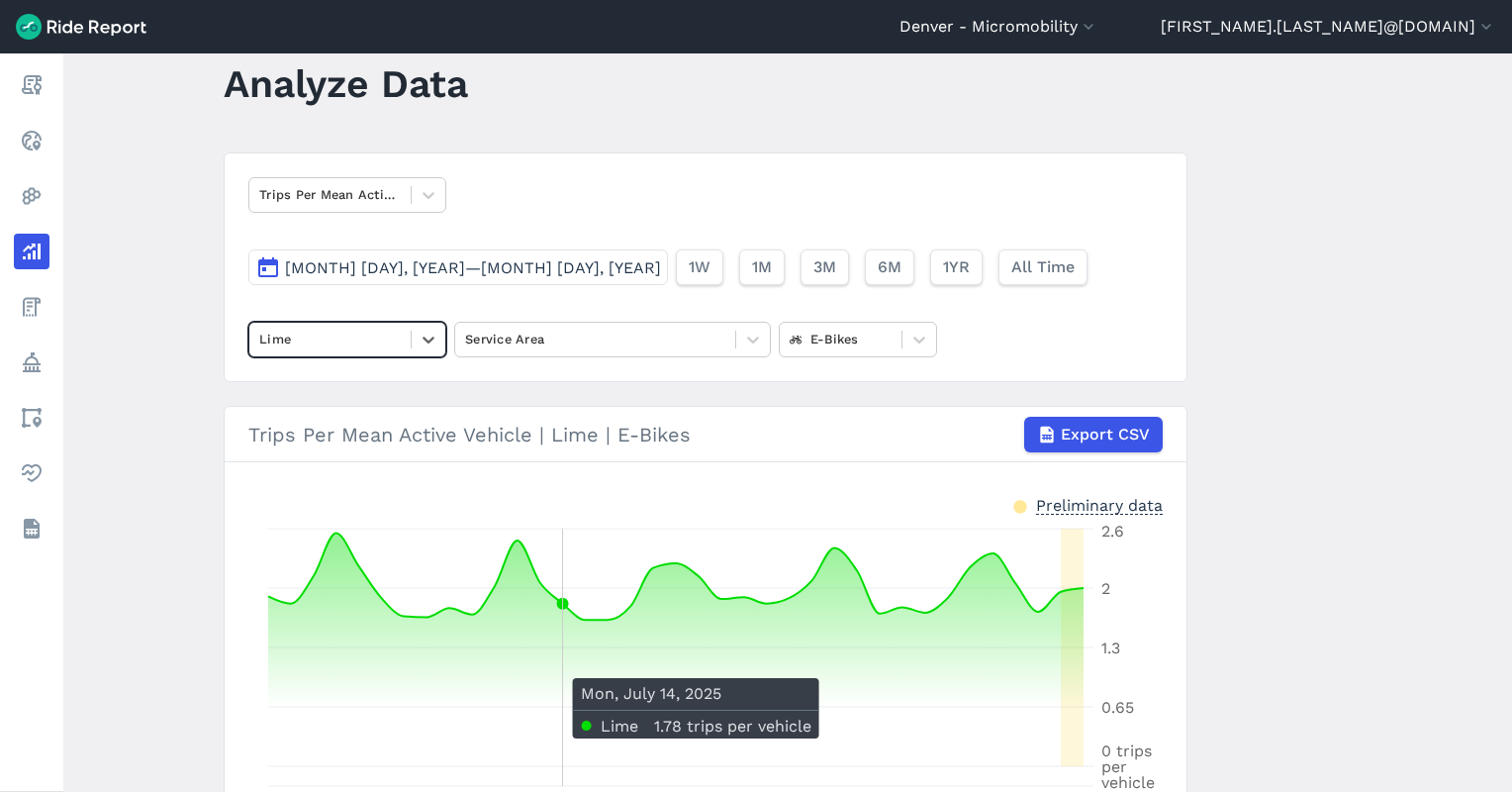 scroll, scrollTop: 149, scrollLeft: 0, axis: vertical 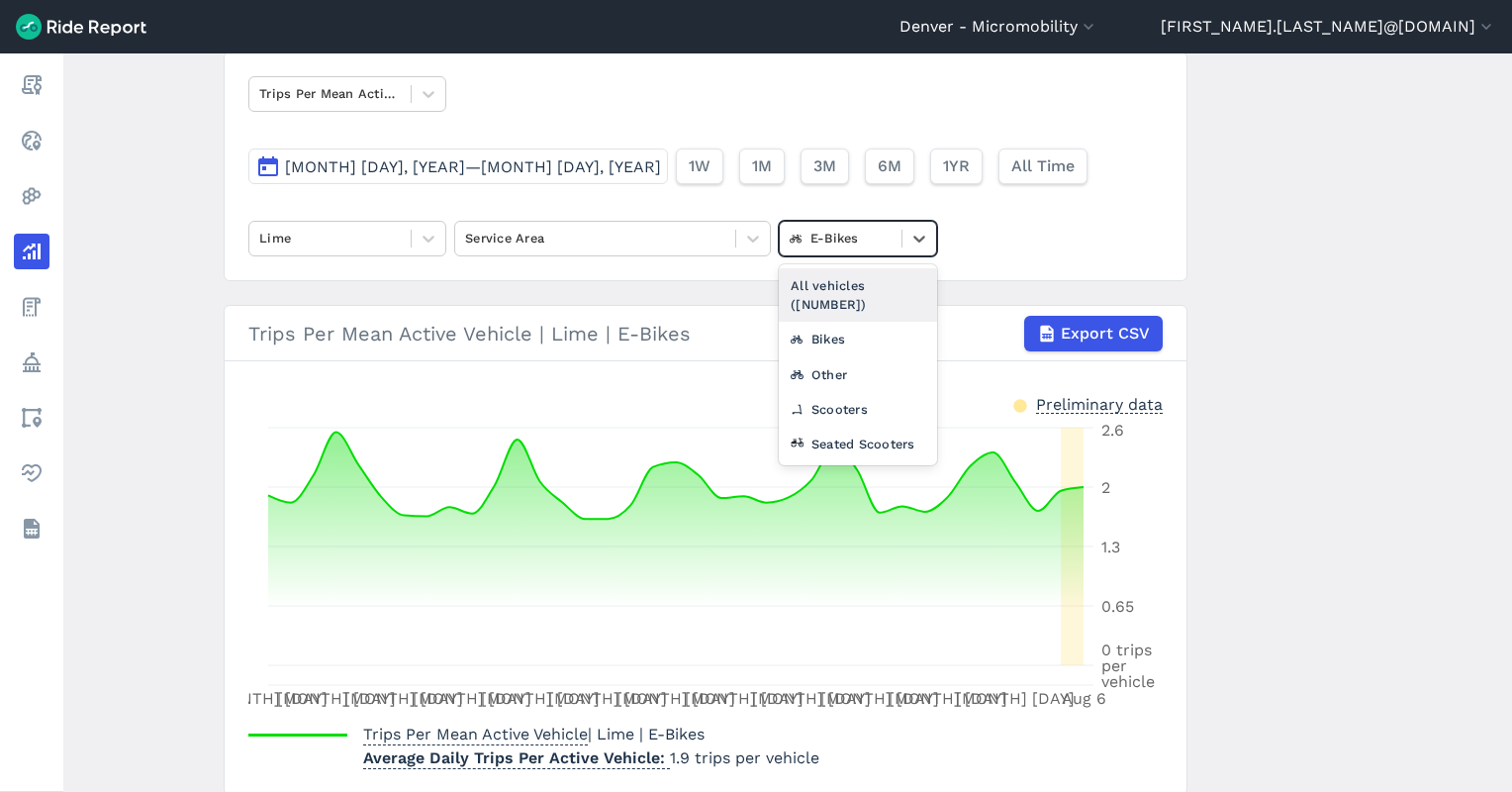 click at bounding box center [840, 238] 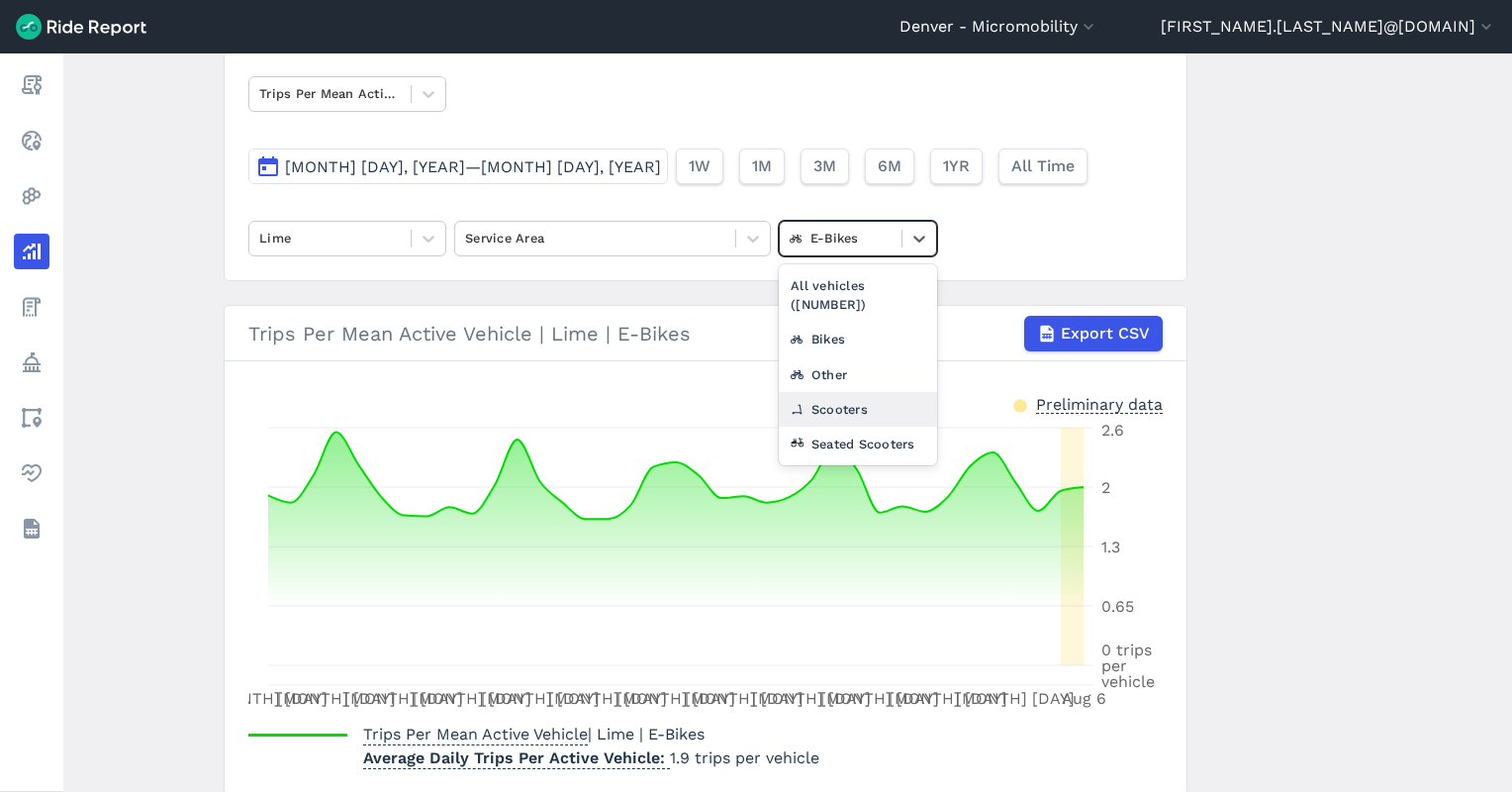 click on "Scooters" at bounding box center (858, 409) 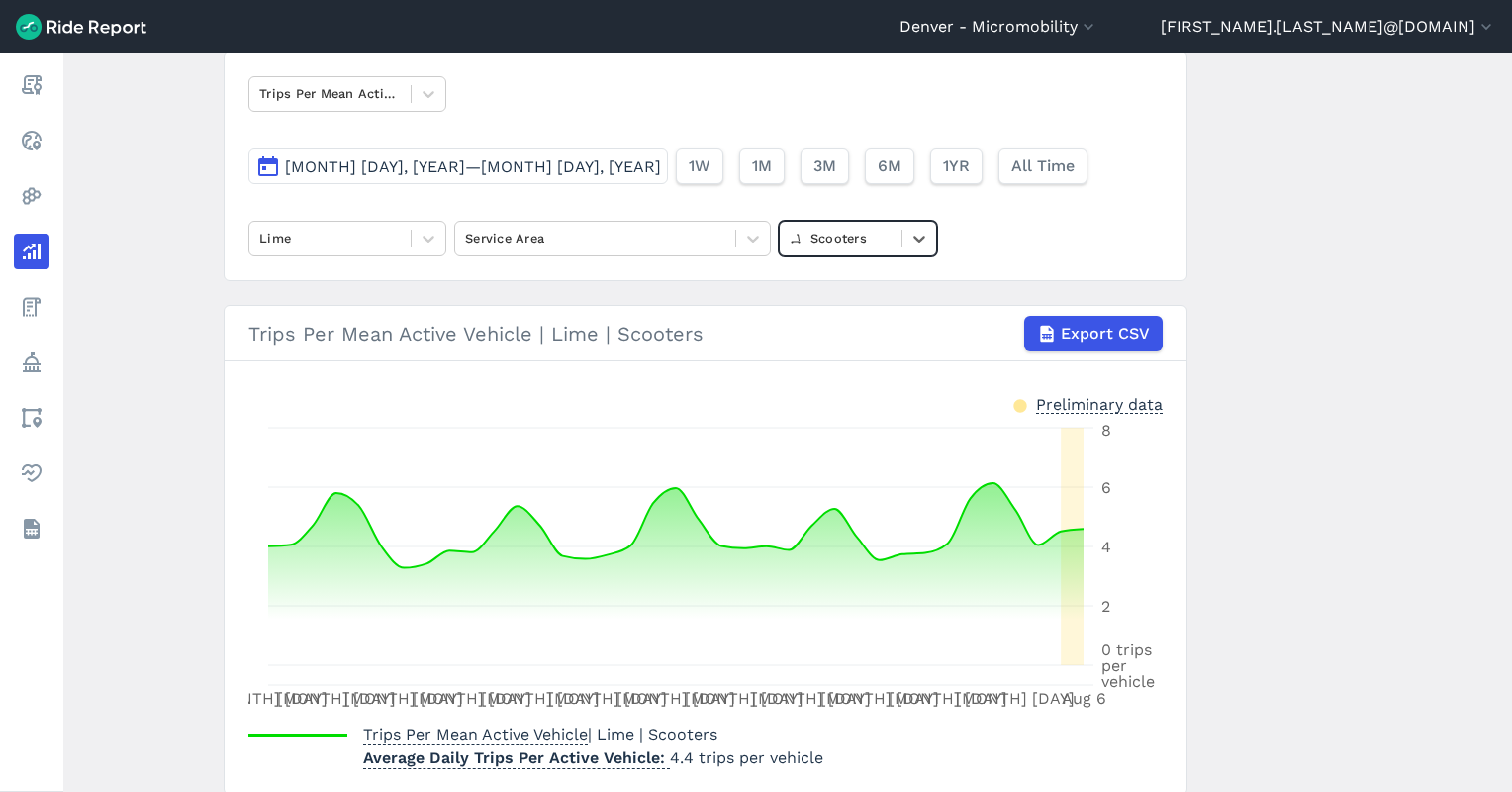 scroll, scrollTop: 62, scrollLeft: 0, axis: vertical 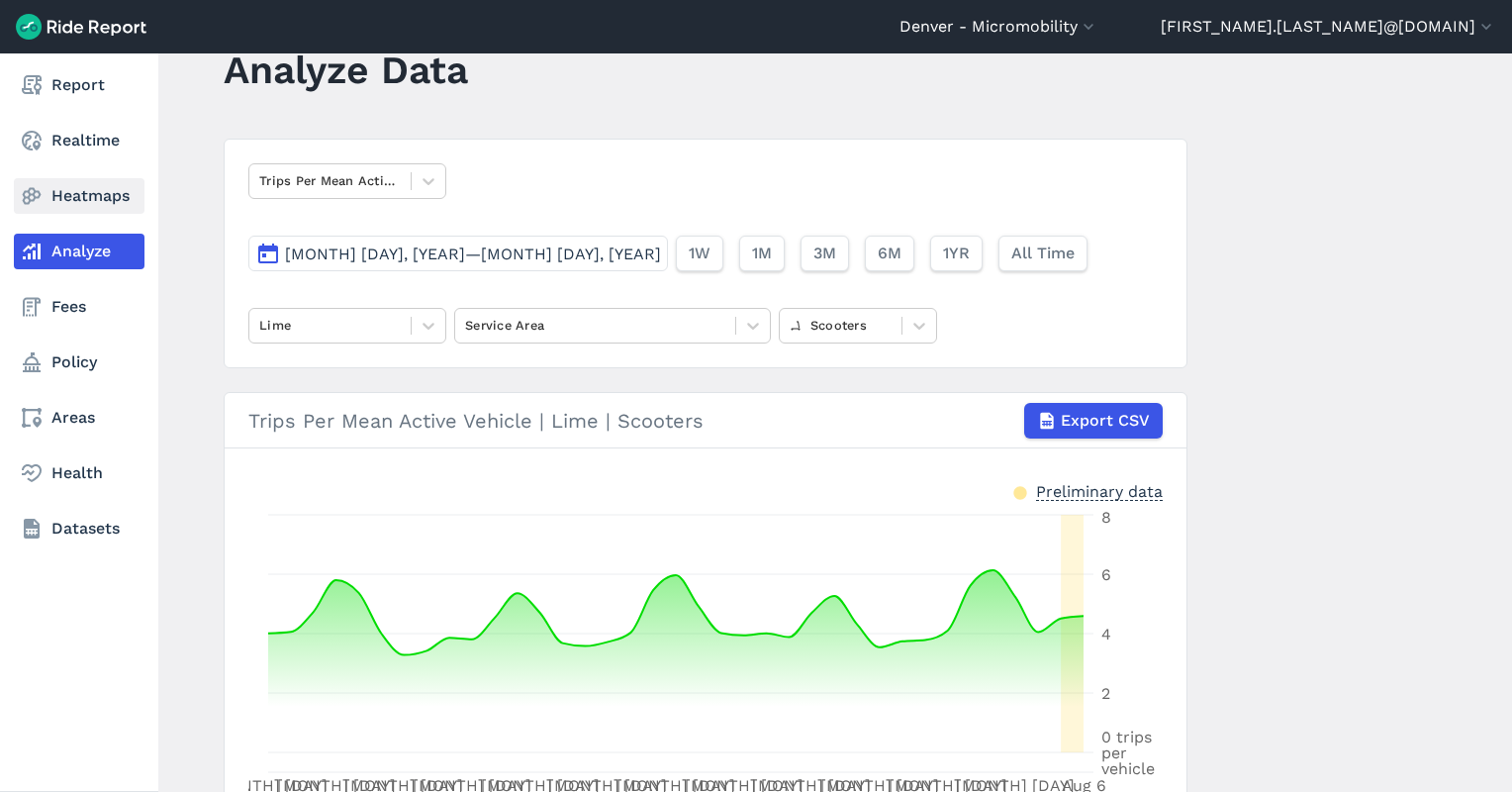 click on "Heatmaps" at bounding box center [79, 196] 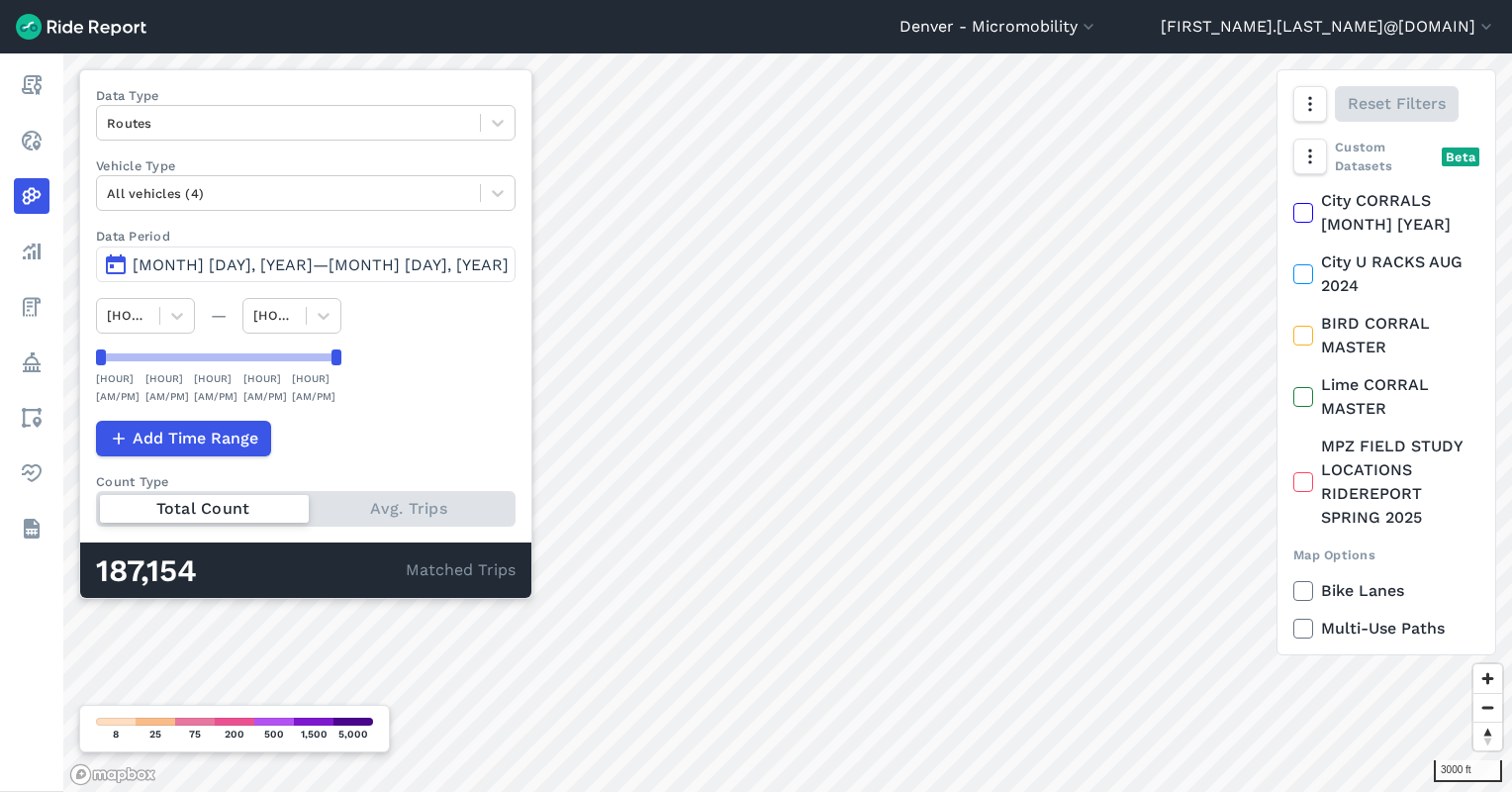 click on "[MONTH] [DAY], [YEAR]—[MONTH] [DAY], [YEAR]" at bounding box center [306, 264] 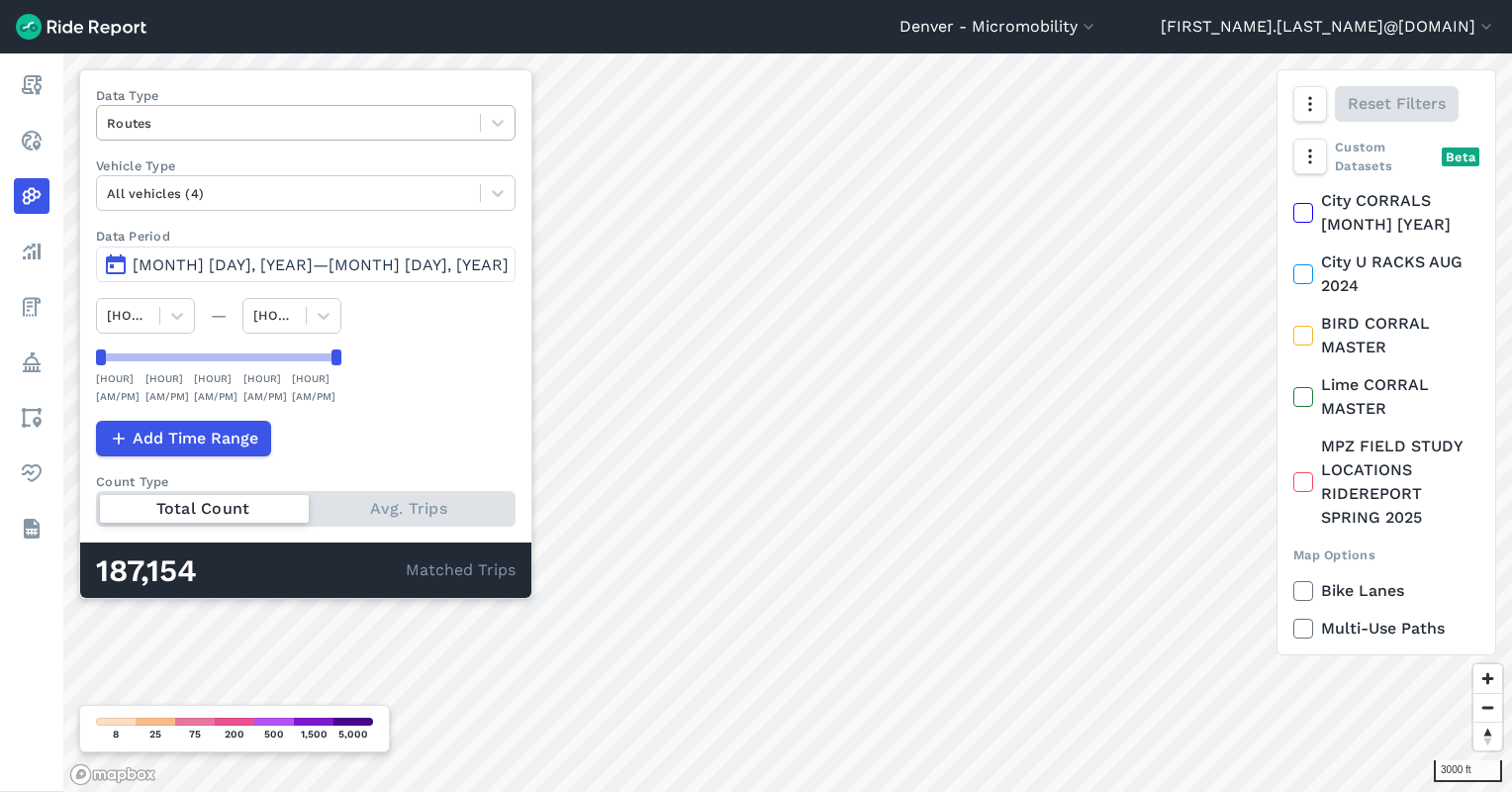 click at bounding box center (288, 123) 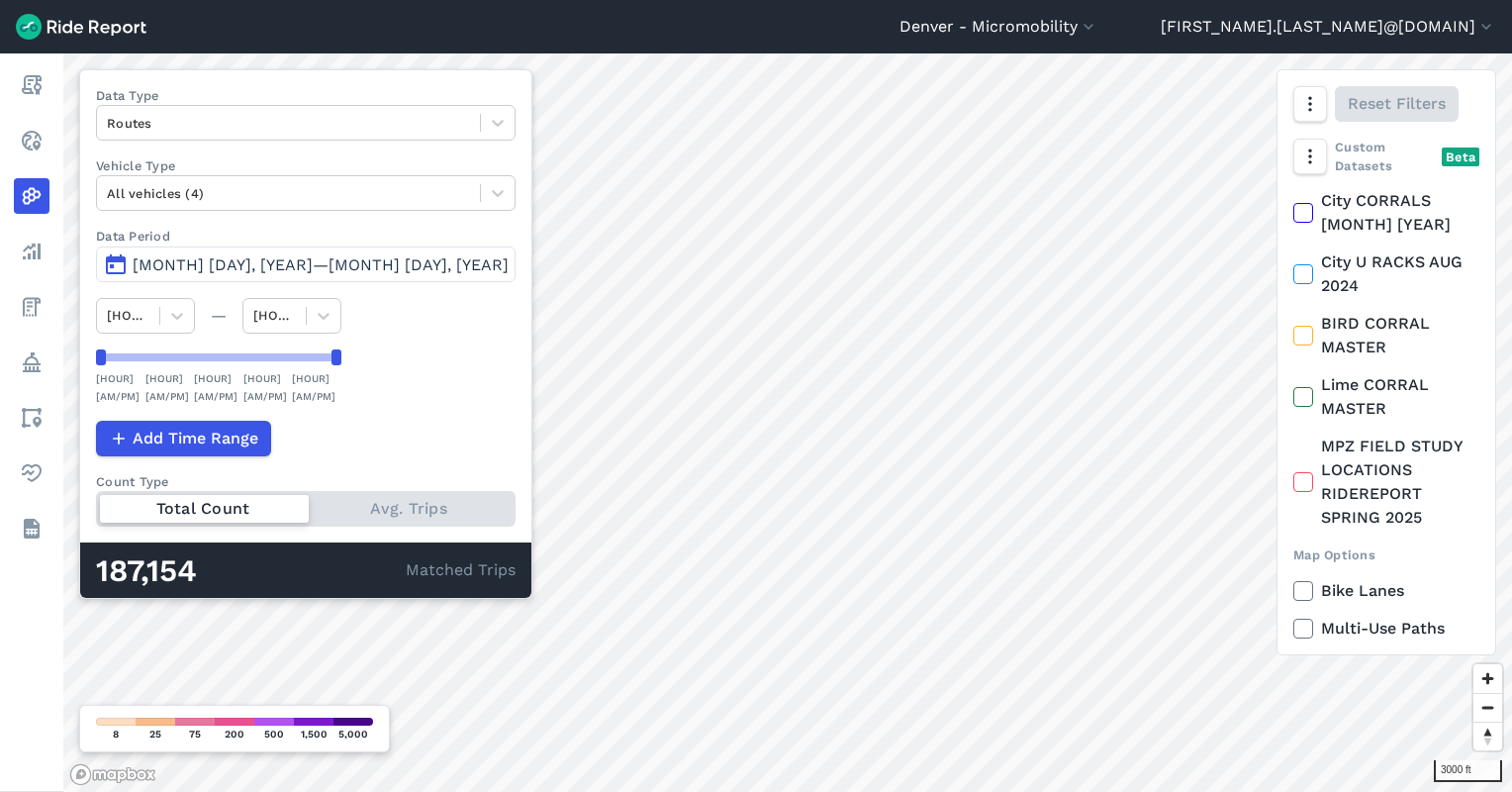 click on "Denver - Micromobility Denver - Carshare Denver - Micromobility [EMAIL] Settings Terms Sign Out Report Realtime Heatmaps Analyze Fees Policy Areas Health Datasets 3000 ft Data Type Routes Vehicle Type All vehicles (4) Data Period [MONTH] [DAY], [YEAR]—[MONTH] [DAY], [YEAR] 12 AM — 12 AM 12 AM 6 AM 12 PM 6 PM 12 AM Add Time Range Count Type Total Count Avg. Trips 187,154 Matched Trips Reset Filters Custom Datasets Beta City CORRALS AUG 2024 City U RACKS AUG 2024 BIRD CORRAL MASTER Lime CORRAL MASTER MPZ FIELD STUDY LOCATIONS RIDEREPORT SPRING 2025 Map Options Bike Lanes Multi-Use Paths Export Export Routes 8 25 75 200 500 1,500 5,000 left right up 8" at bounding box center [756, 396] 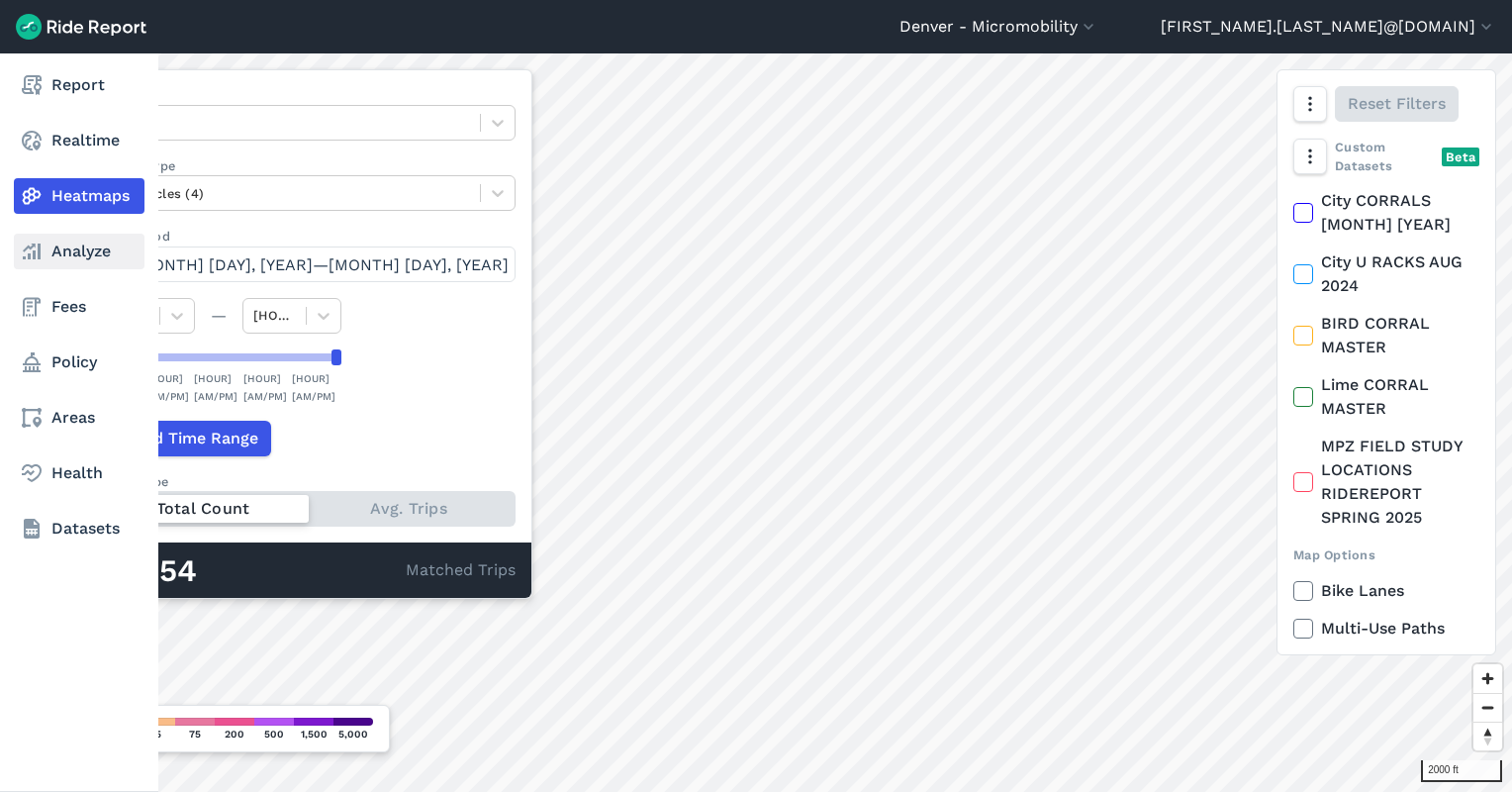 click on "Analyze" at bounding box center (79, 251) 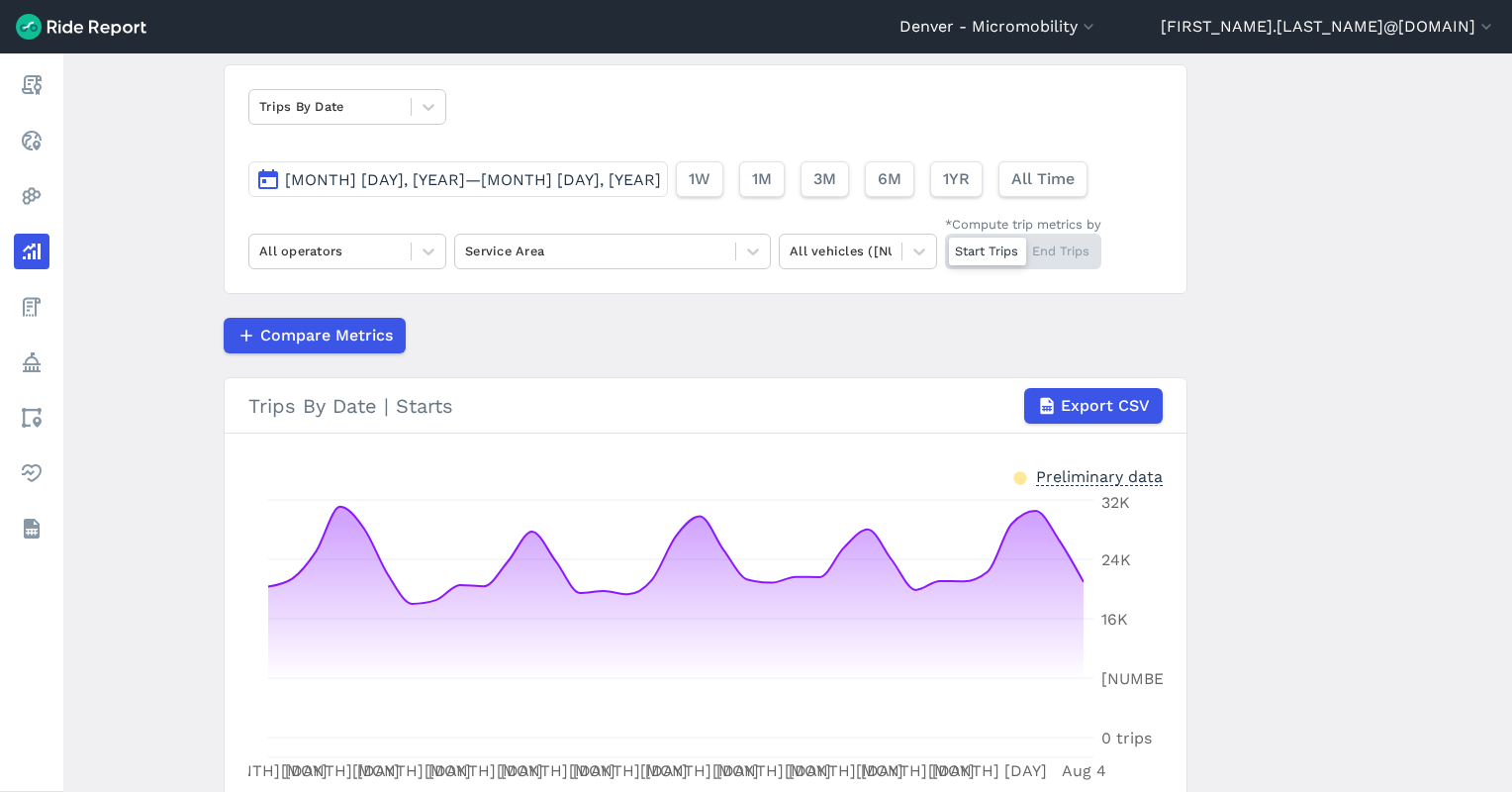 scroll, scrollTop: 135, scrollLeft: 0, axis: vertical 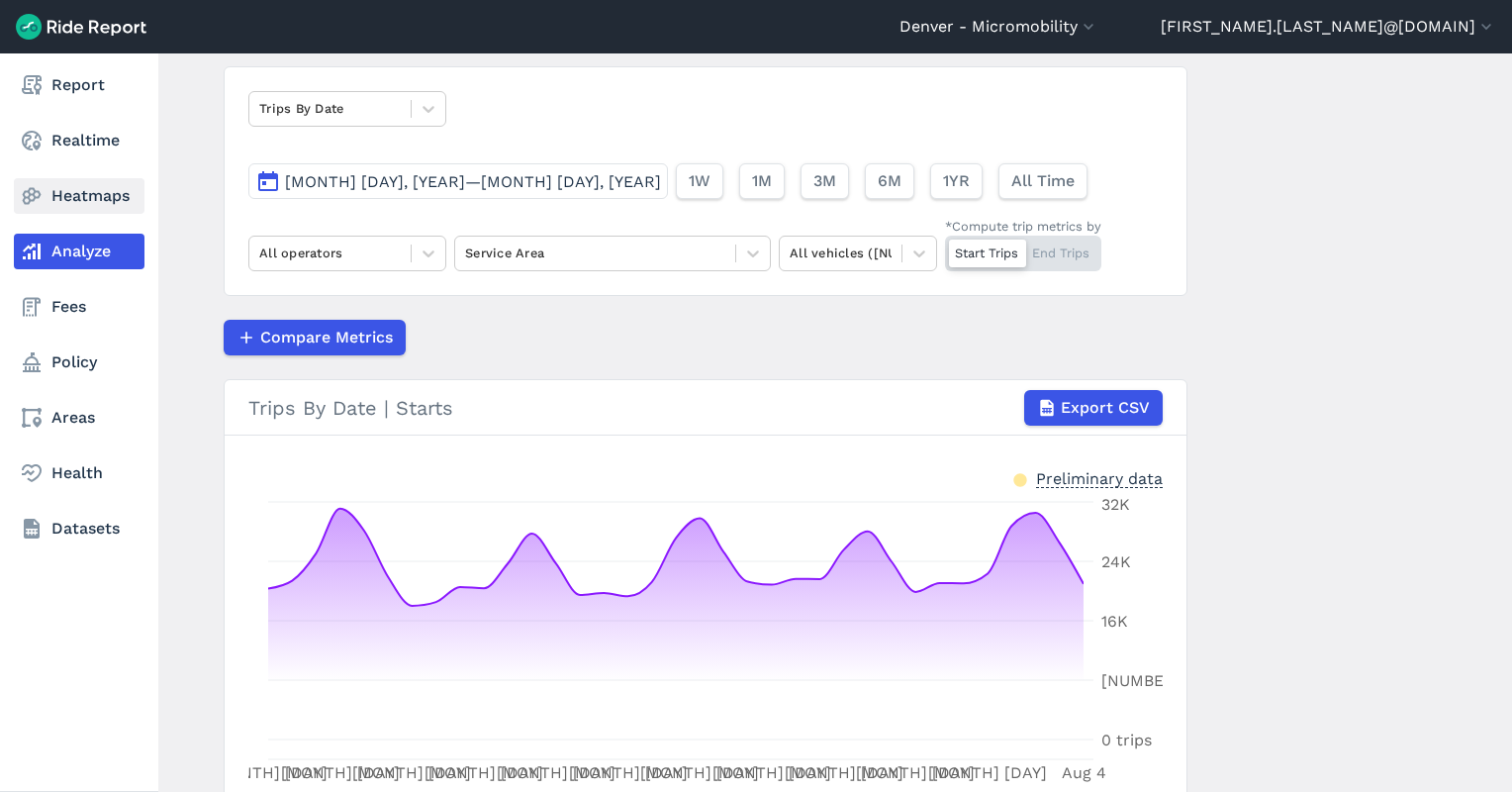 click on "Heatmaps" at bounding box center [79, 196] 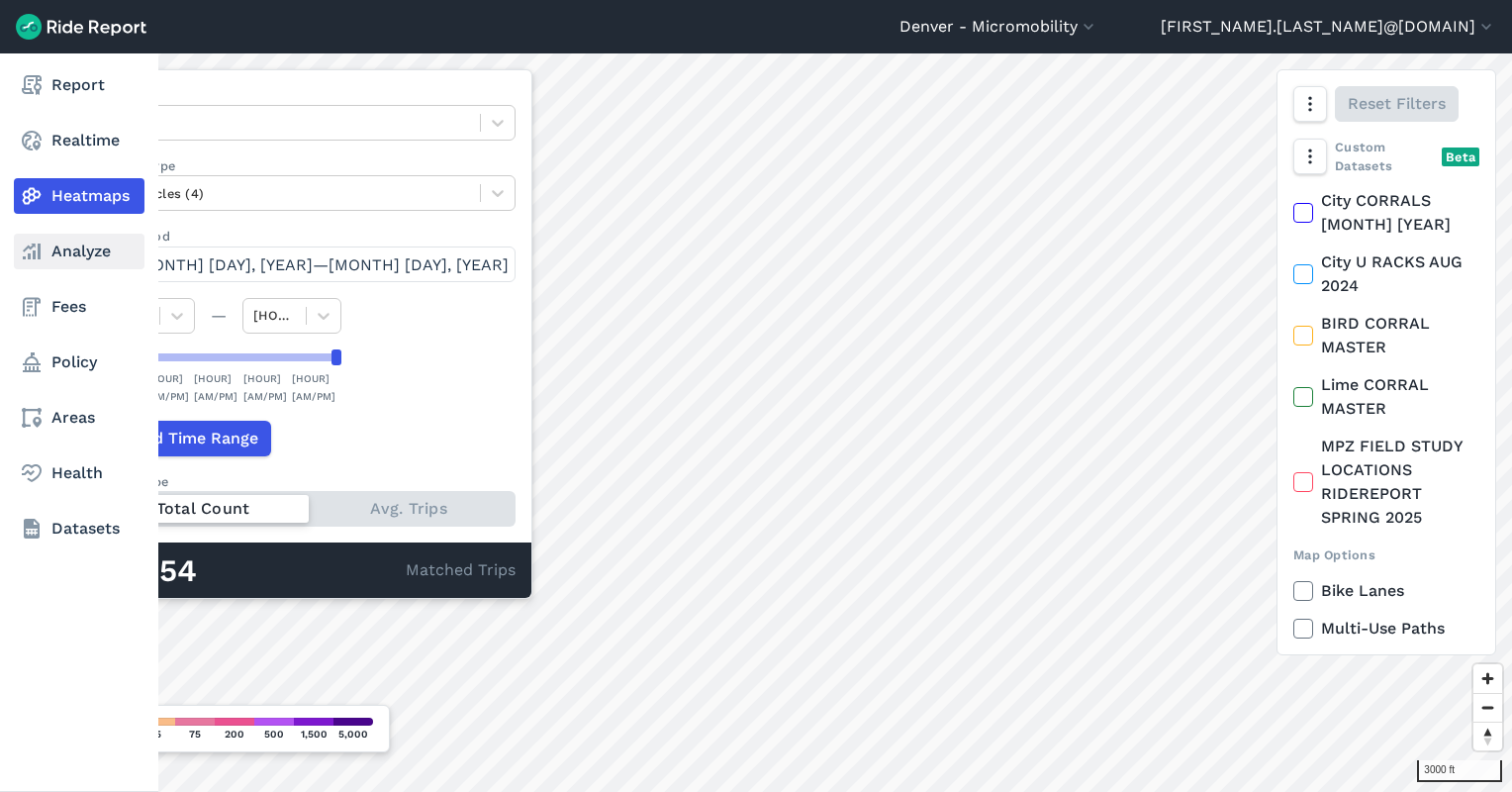 click on "Analyze" at bounding box center [79, 251] 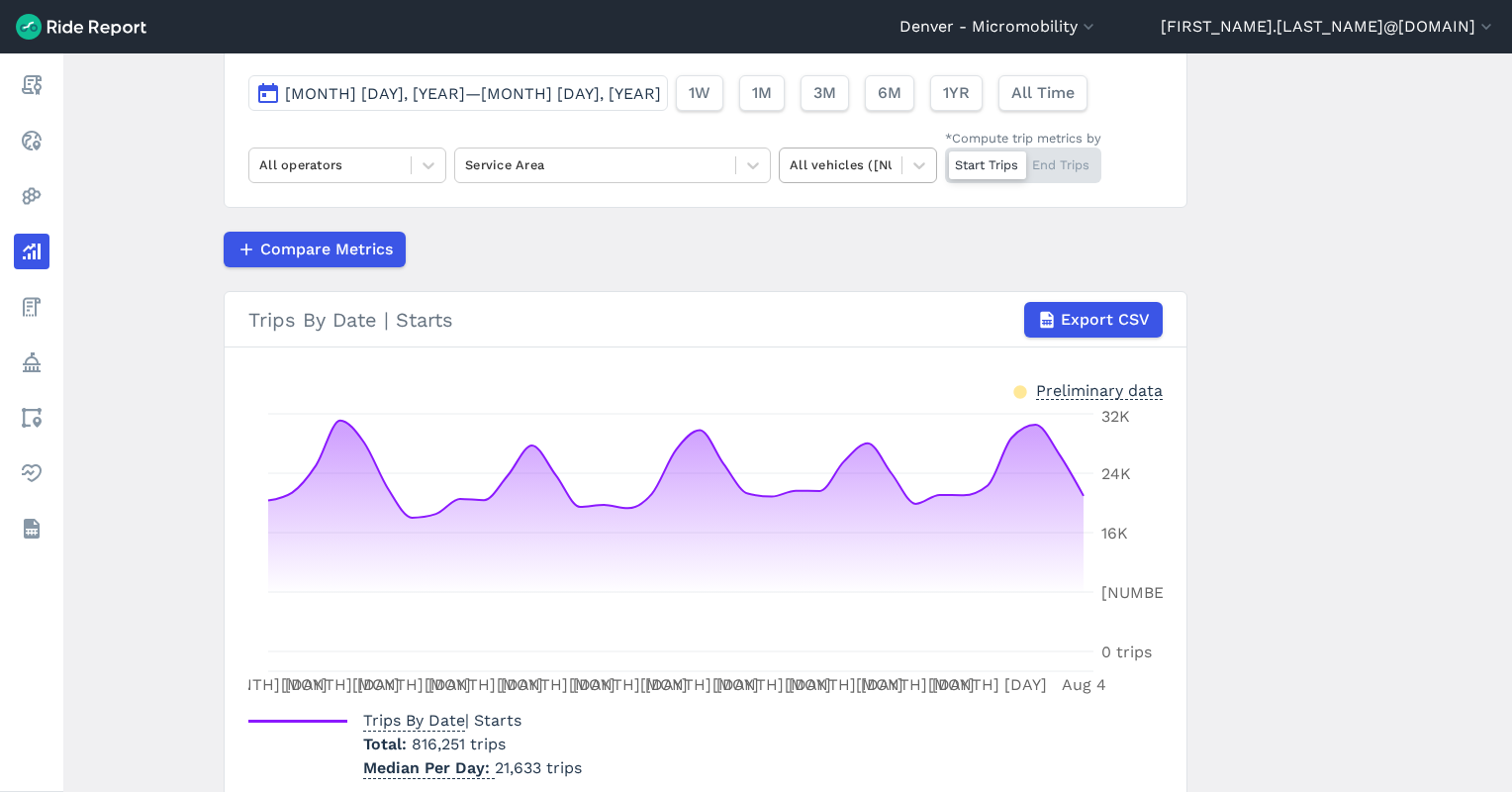 scroll, scrollTop: 0, scrollLeft: 0, axis: both 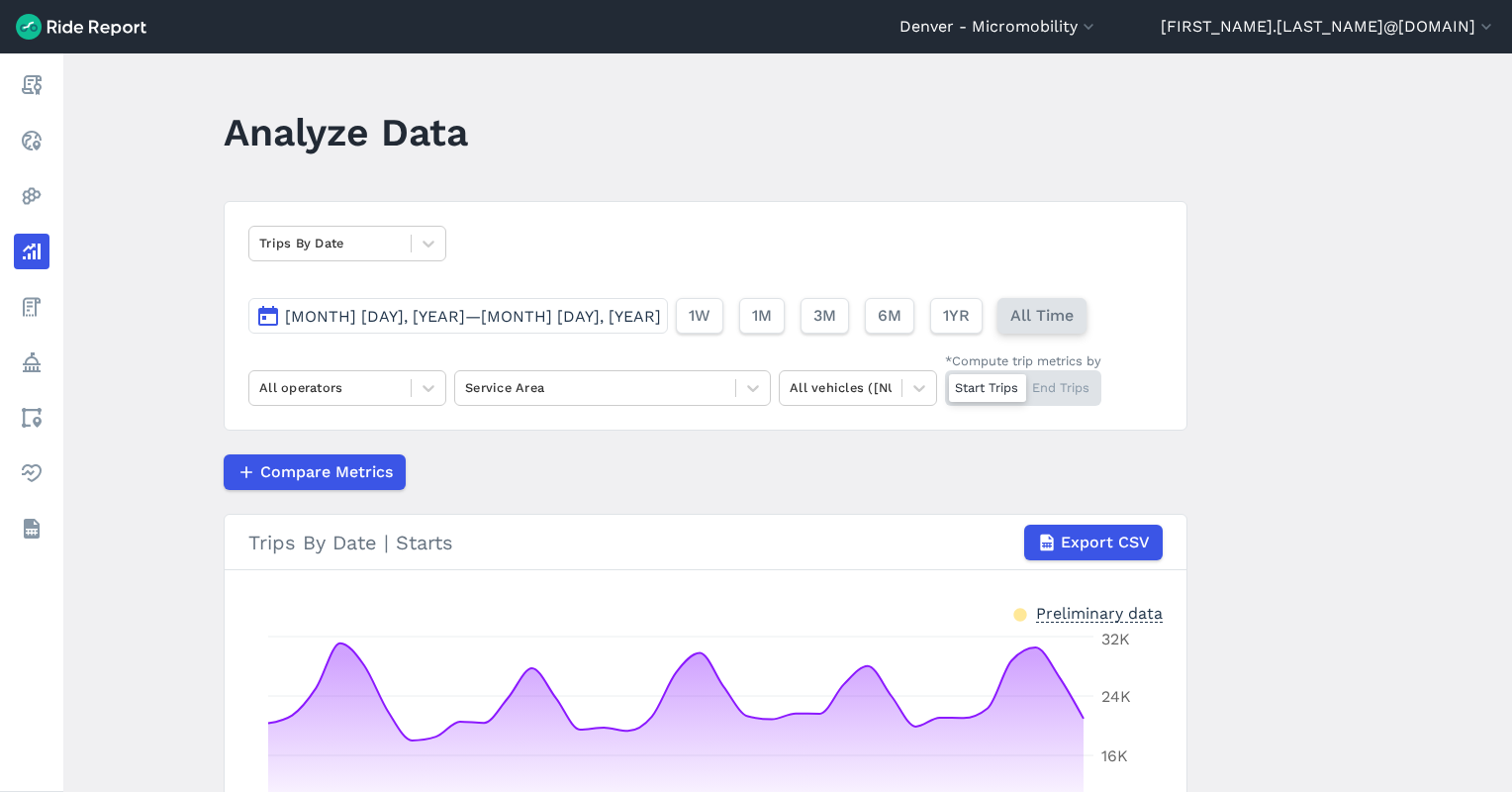 click on "All Time" at bounding box center [1042, 316] 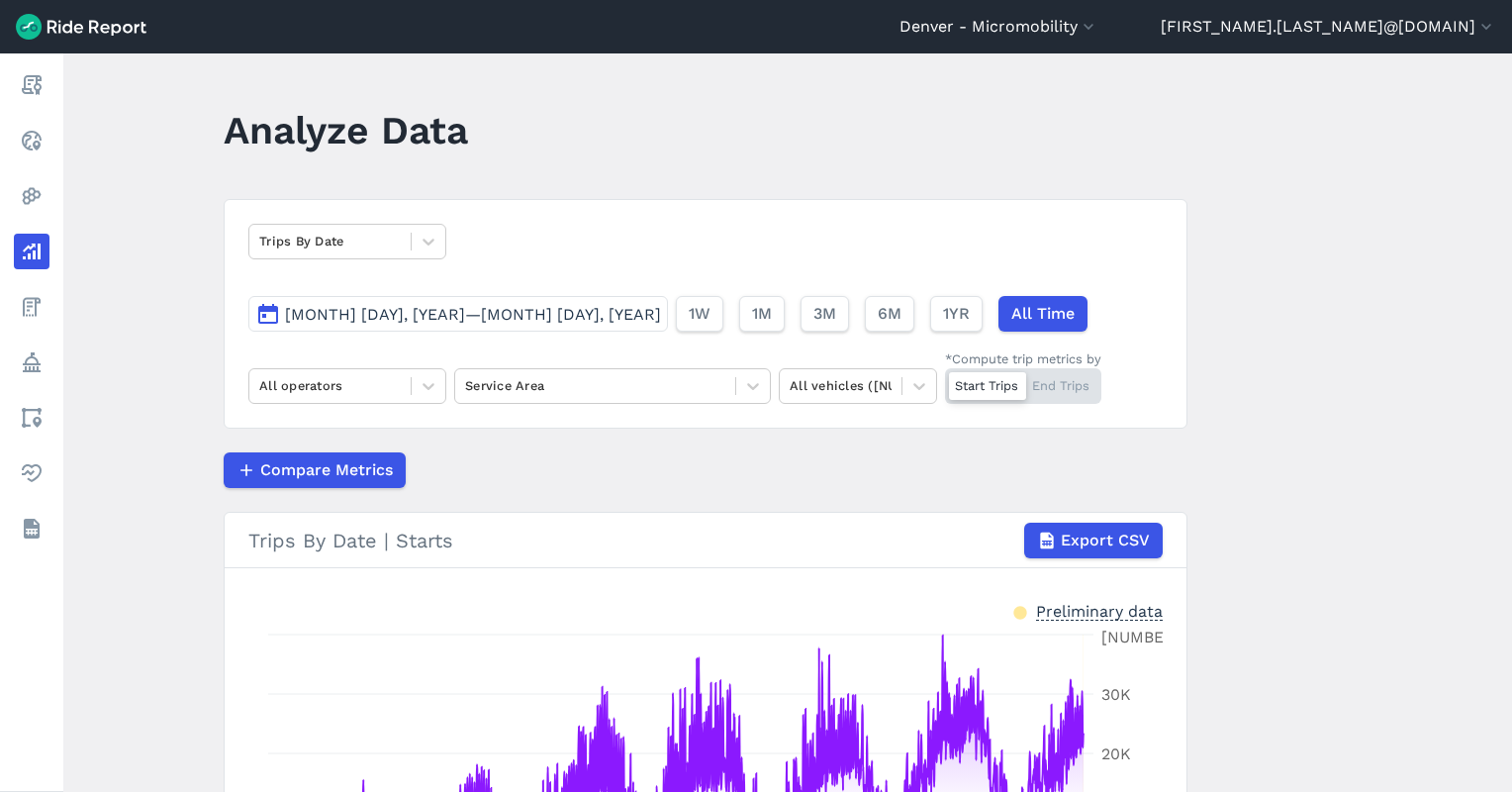 scroll, scrollTop: 3, scrollLeft: 0, axis: vertical 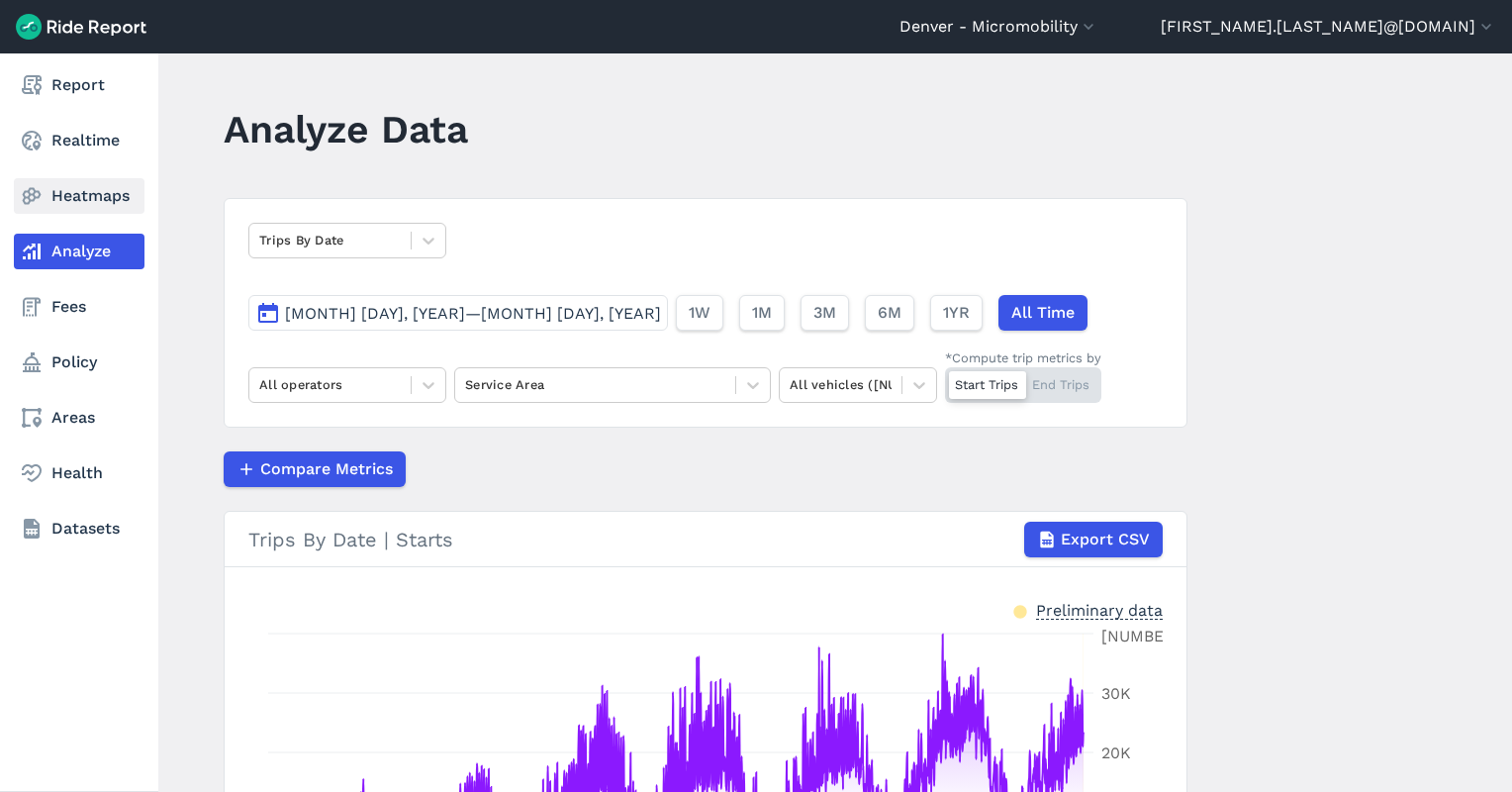 click on "Heatmaps" at bounding box center (79, 196) 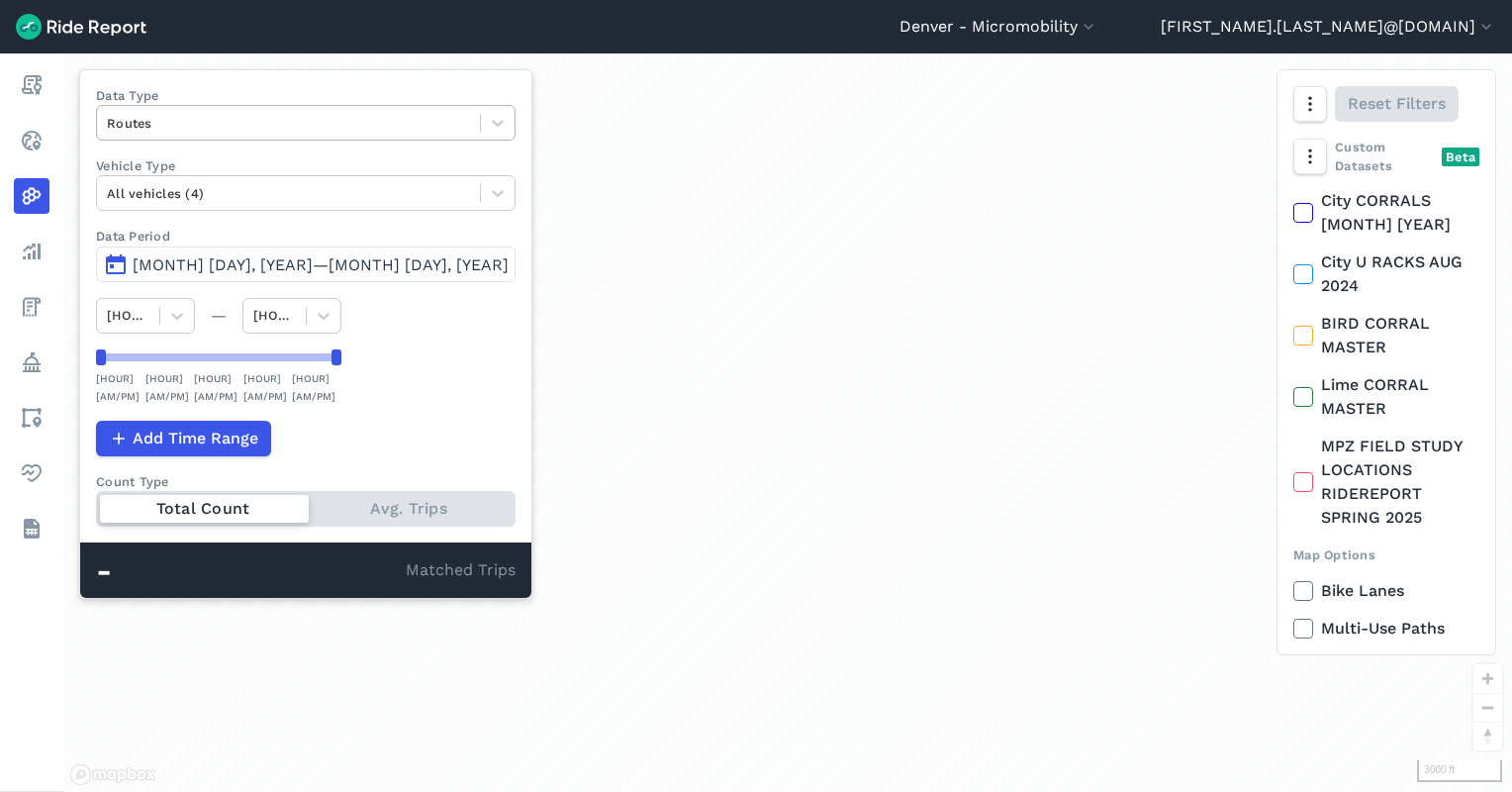 click at bounding box center [288, 123] 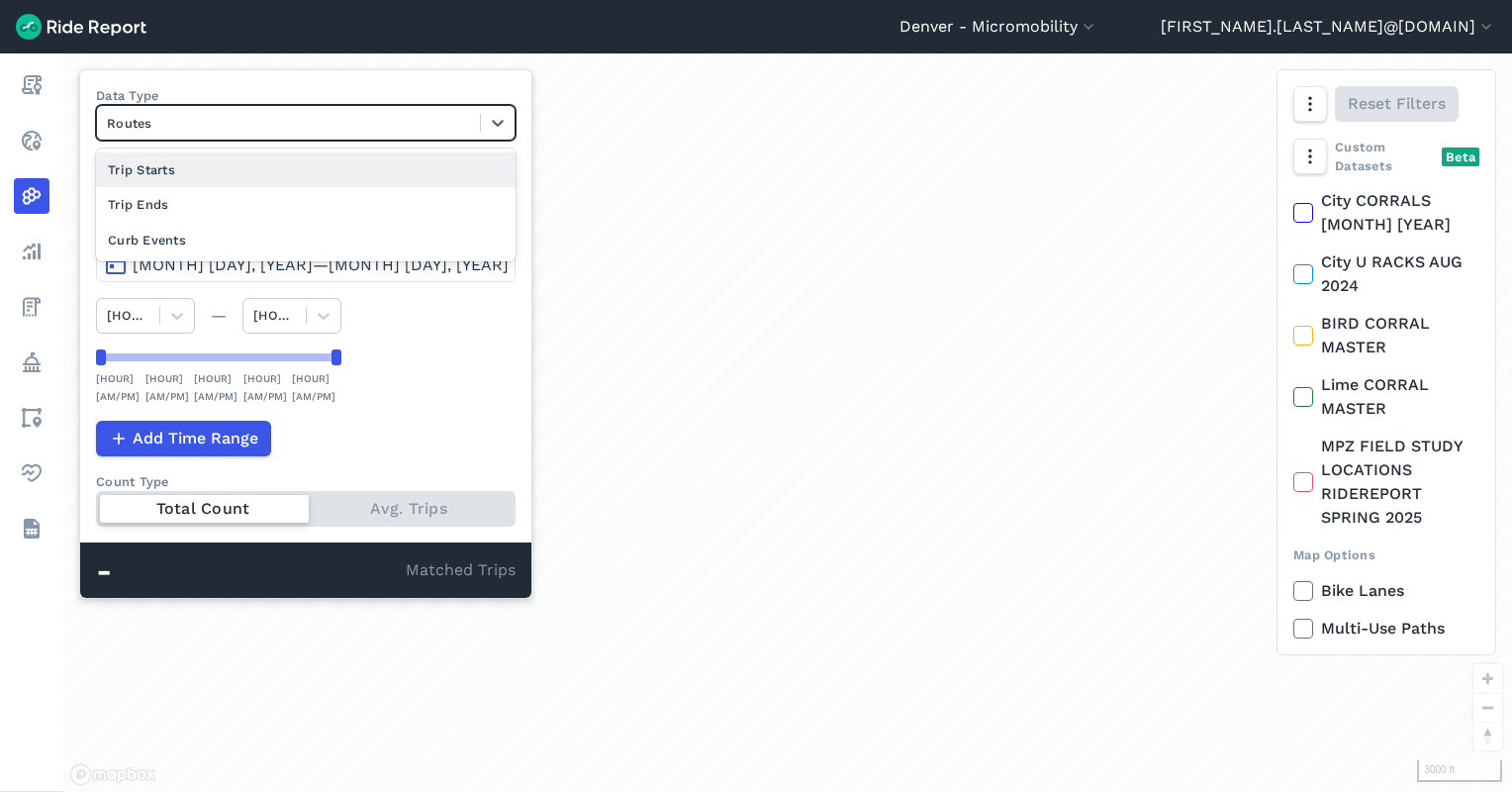 click on "Trip Starts" at bounding box center (306, 169) 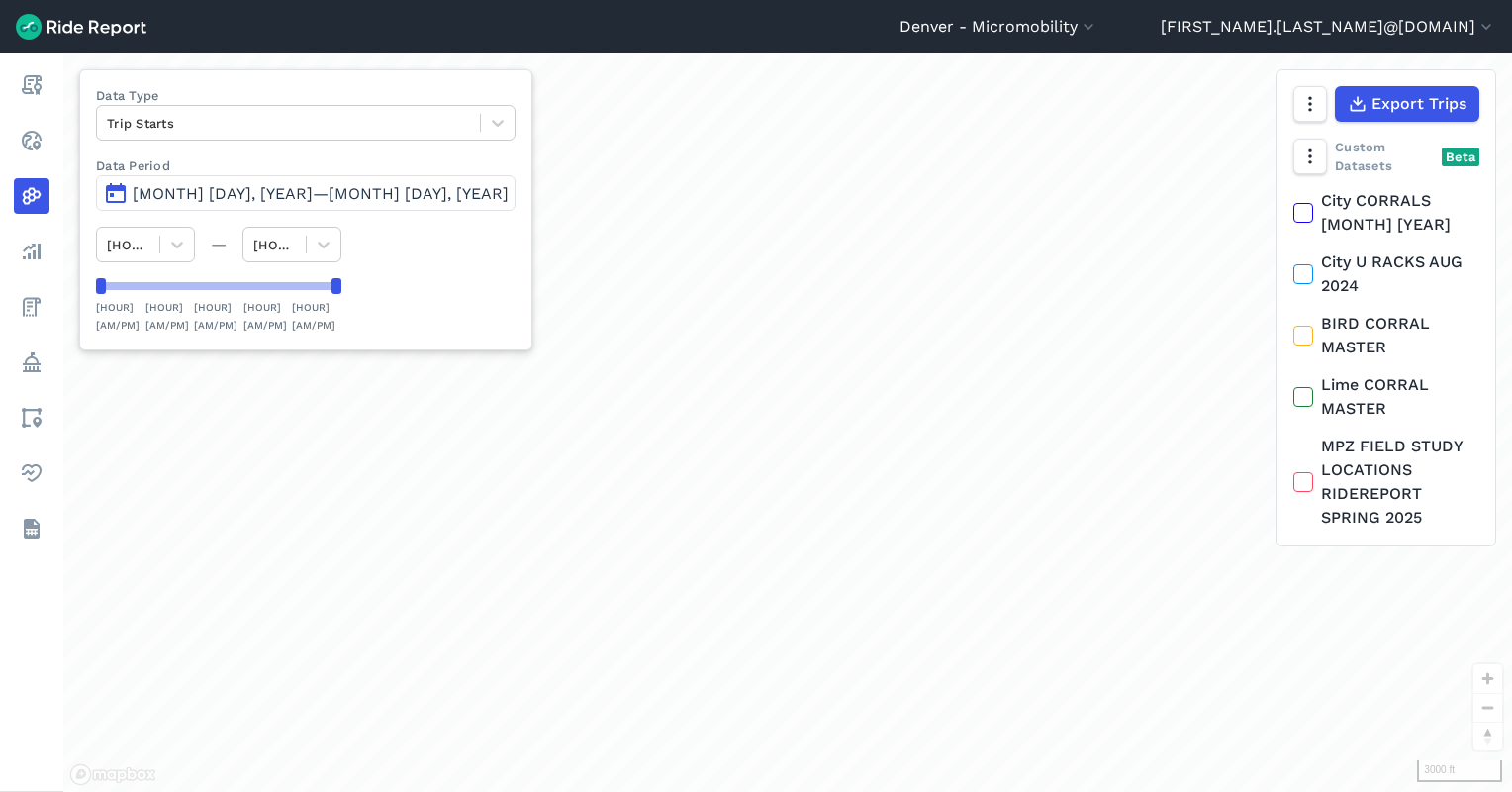 click on "[MONTH] [DAY], [YEAR]—[MONTH] [DAY], [YEAR]" at bounding box center [306, 193] 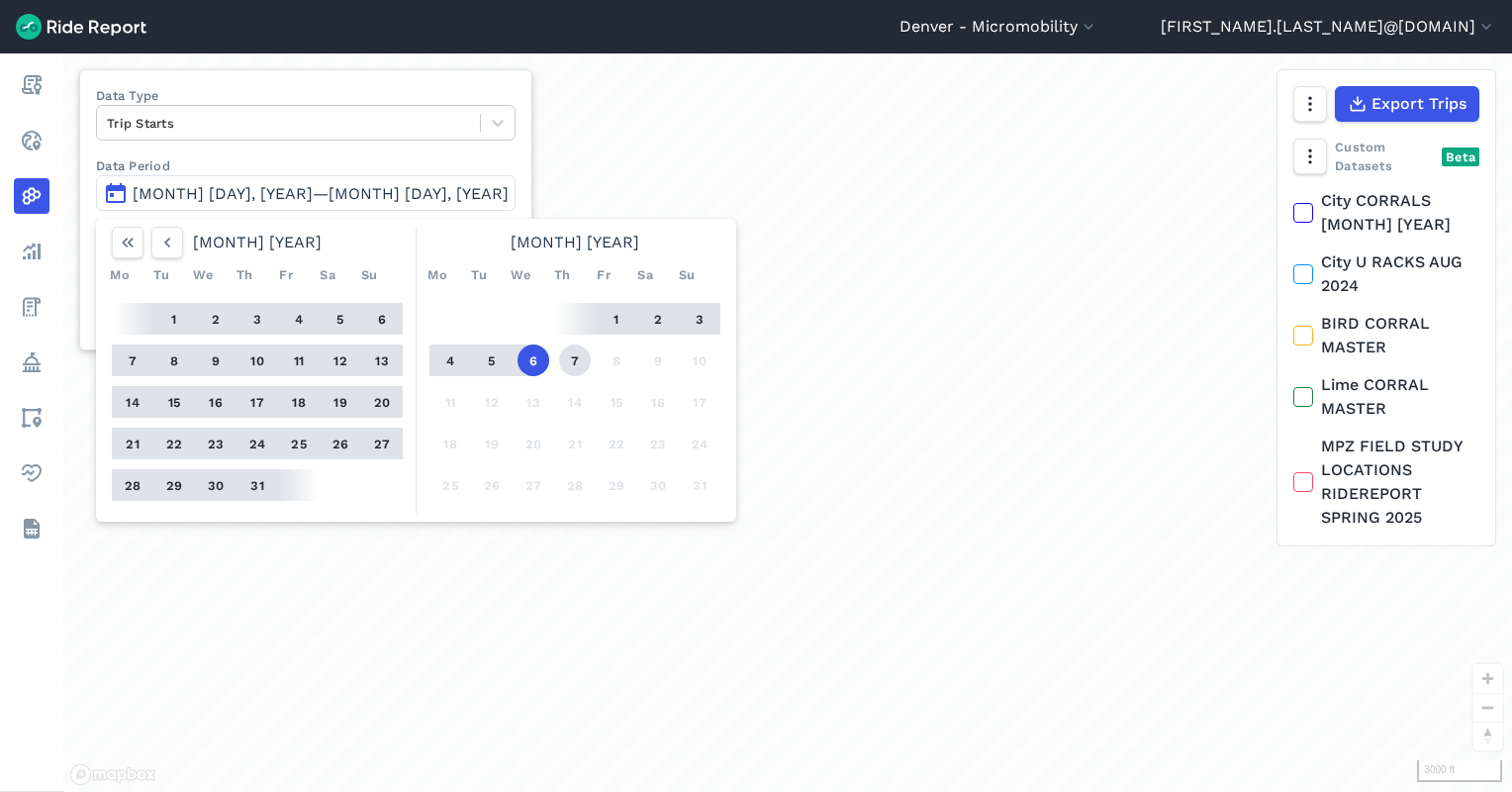 click on "7" at bounding box center (575, 360) 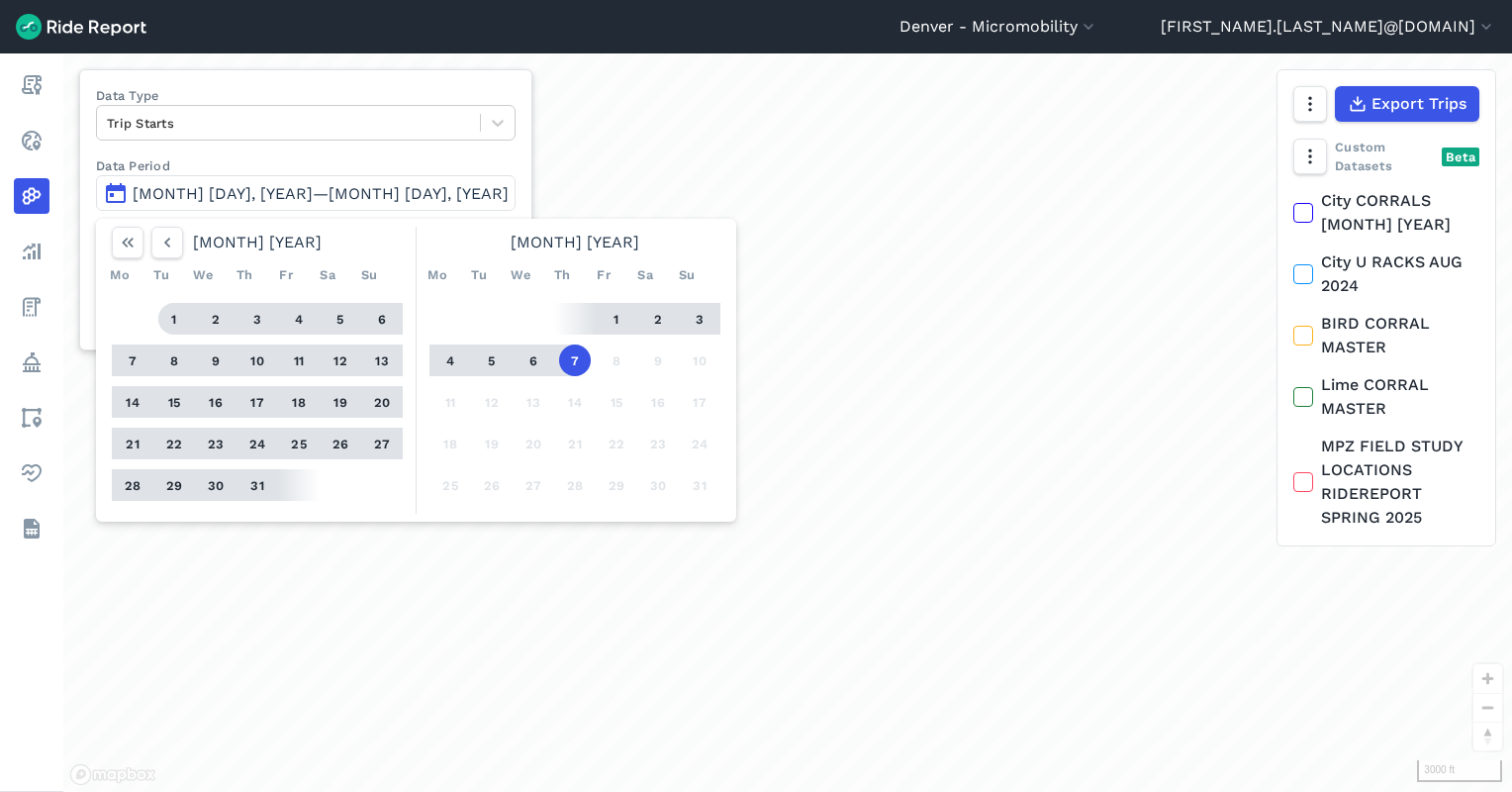 click on "1" at bounding box center [174, 319] 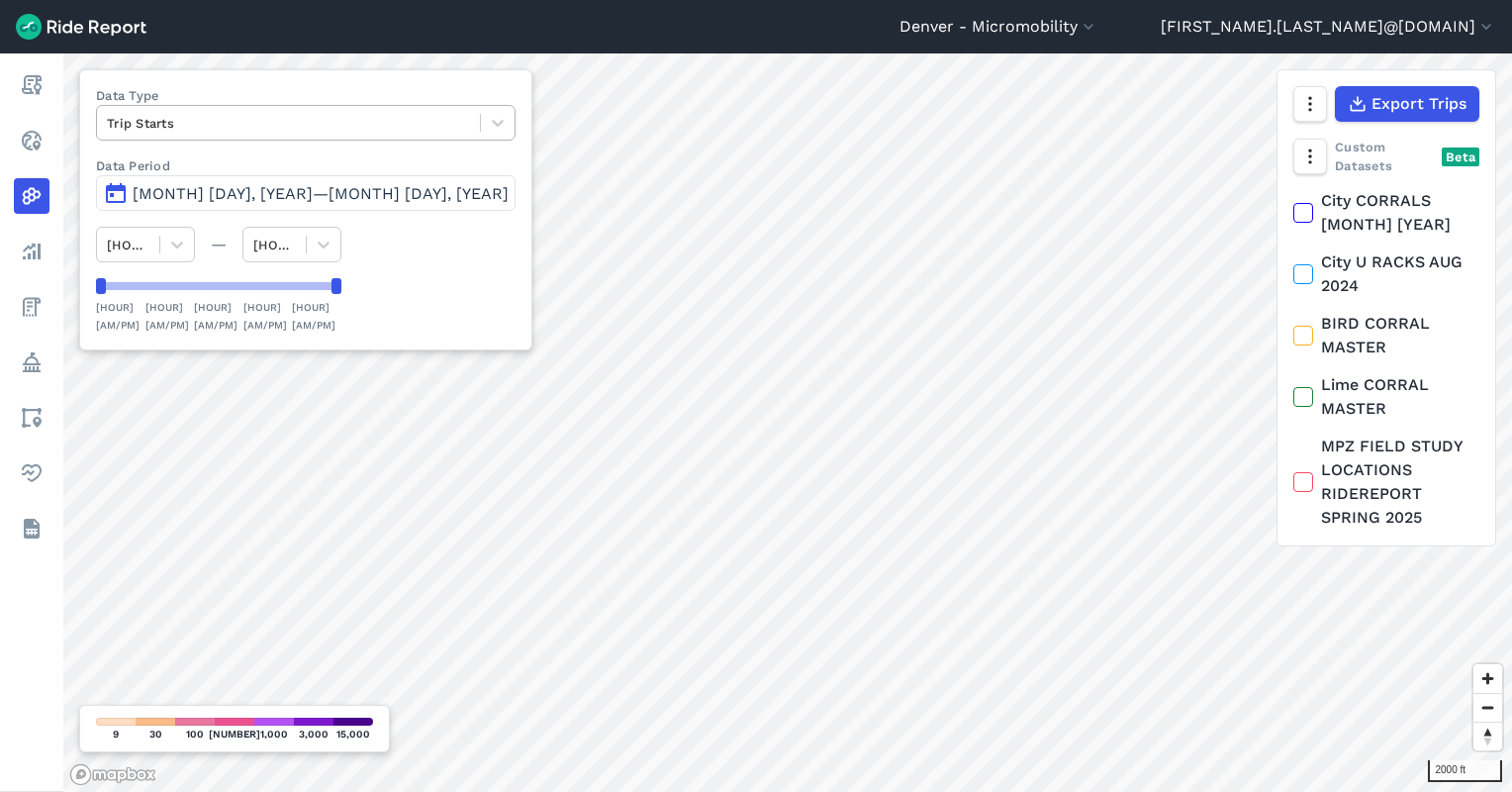 click at bounding box center (288, 123) 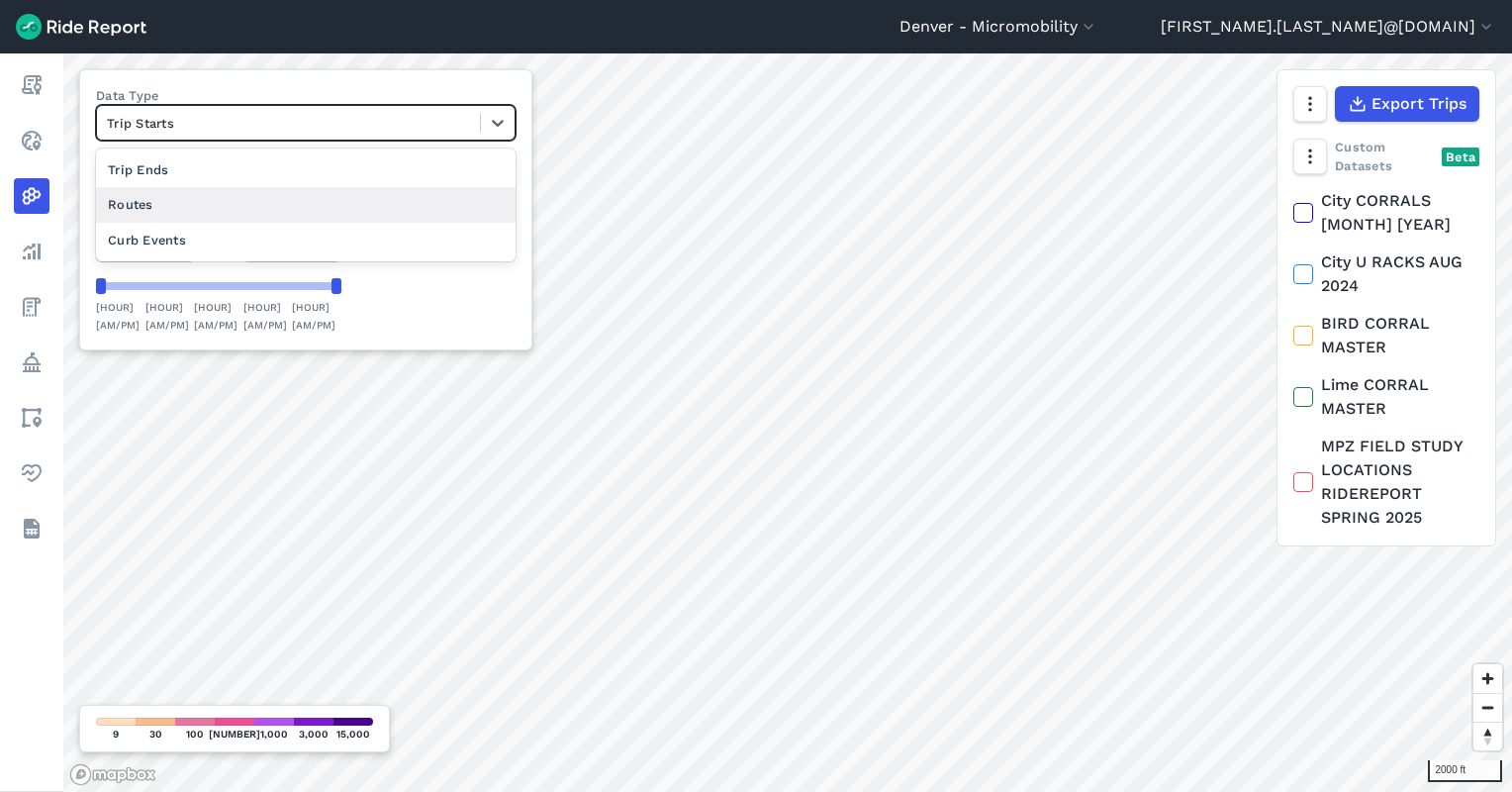 click on "Routes" at bounding box center (306, 204) 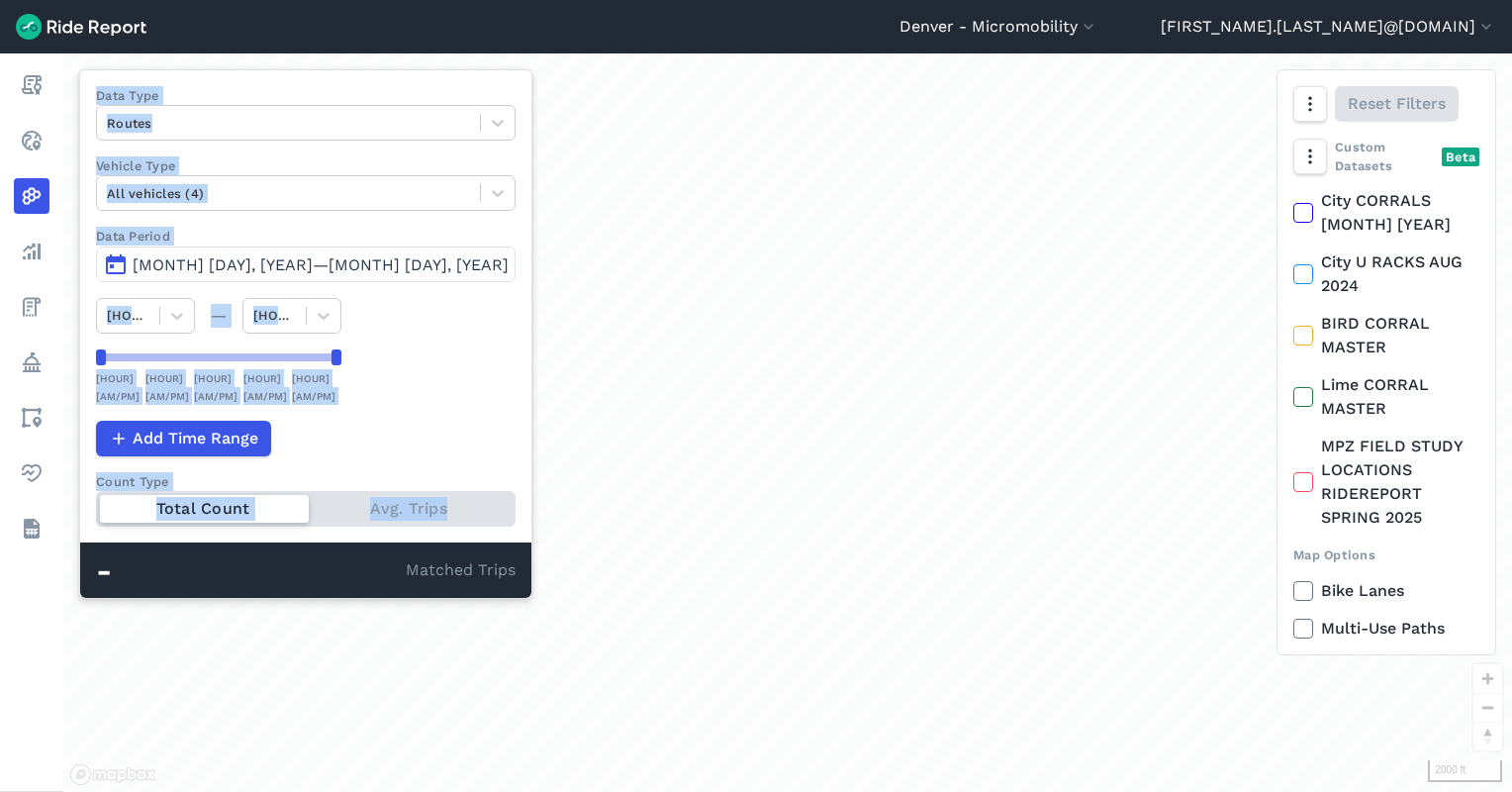 drag, startPoint x: 990, startPoint y: 356, endPoint x: 356, endPoint y: 486, distance: 647.1909 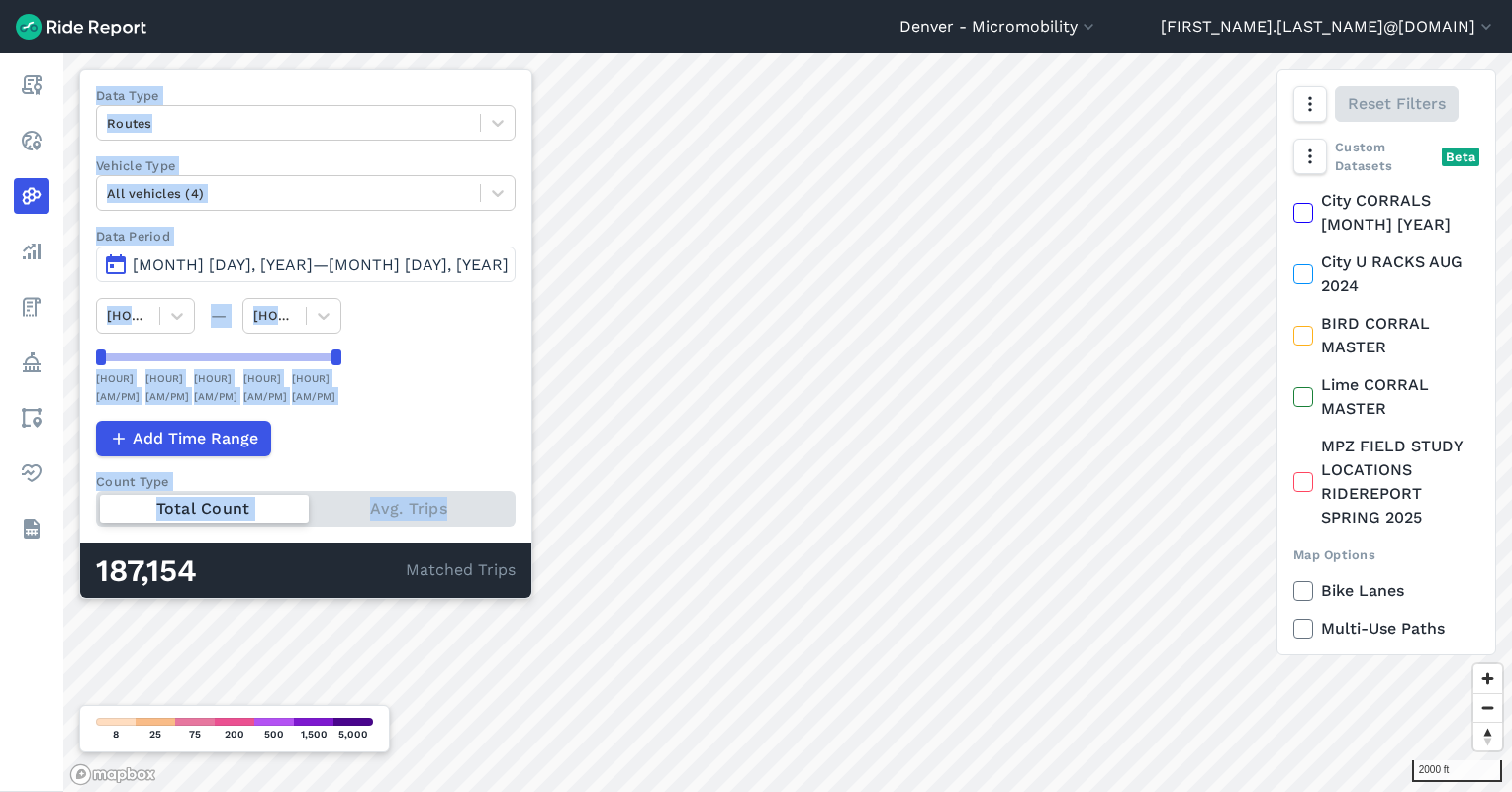 click on "[NUMBER] ft Data Type Routes Vehicle Type All vehicles ([NUMBER]) Data Period [MONTH] [DAY], [YEAR]—[MONTH] [DAY], [YEAR] [HOUR] [AM/PM] — [HOUR] [AM/PM] [HOUR] [AM/PM] [HOUR] [AM/PM] [HOUR] [AM/PM] [HOUR] [AM/PM] Add Time Range Count Type Total Count Avg. Trips [NUMBER] Matched Trips Reset Filters Custom Datasets Beta City CORRALS [MONTH] [YEAR] City U RACKS [MONTH] [YEAR] BIRD CORRAL MASTER Lime CORRAL MASTER MPZ FIELD STUDY LOCATIONS RIDEREPORT SPRING [YEAR] Map Options Bike Lanes Multi-Use Paths Export Export Routes [NUMBER] [NUMBER] [NUMBER] [NUMBER] [NUMBER] [NUMBER] [NUMBER]" at bounding box center (788, 423) 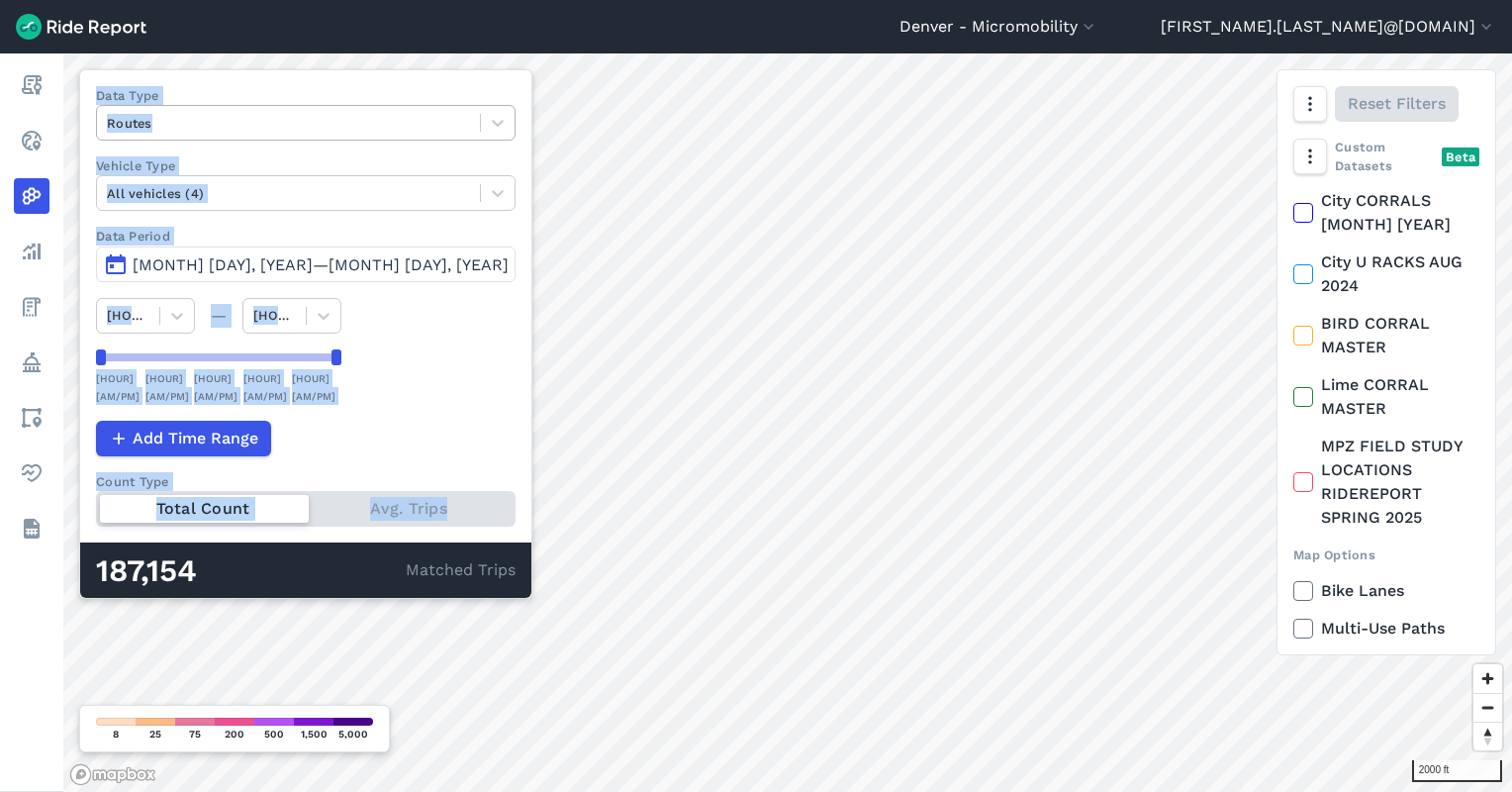 click at bounding box center (288, 123) 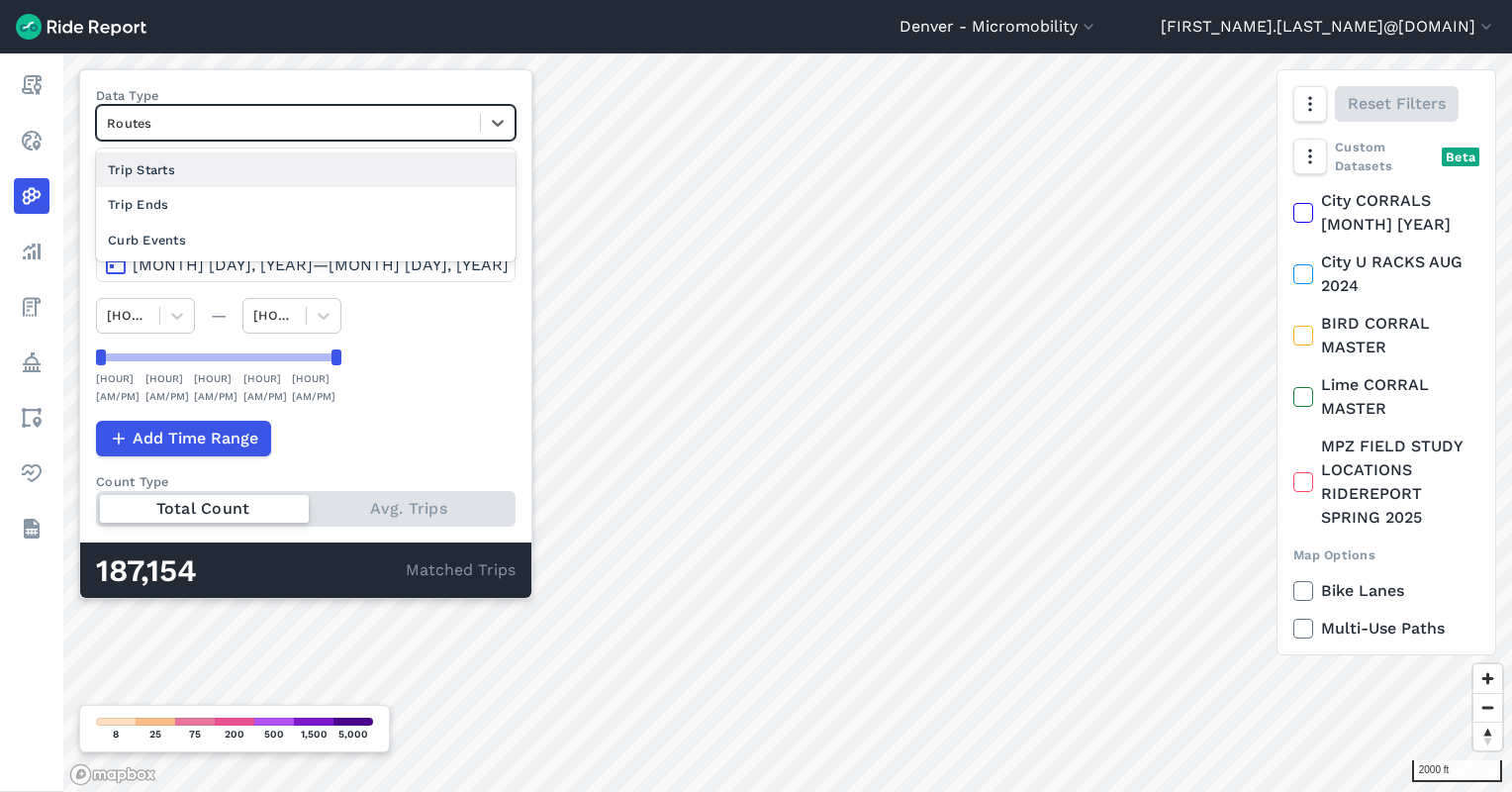 click on "Trip Starts" at bounding box center [306, 169] 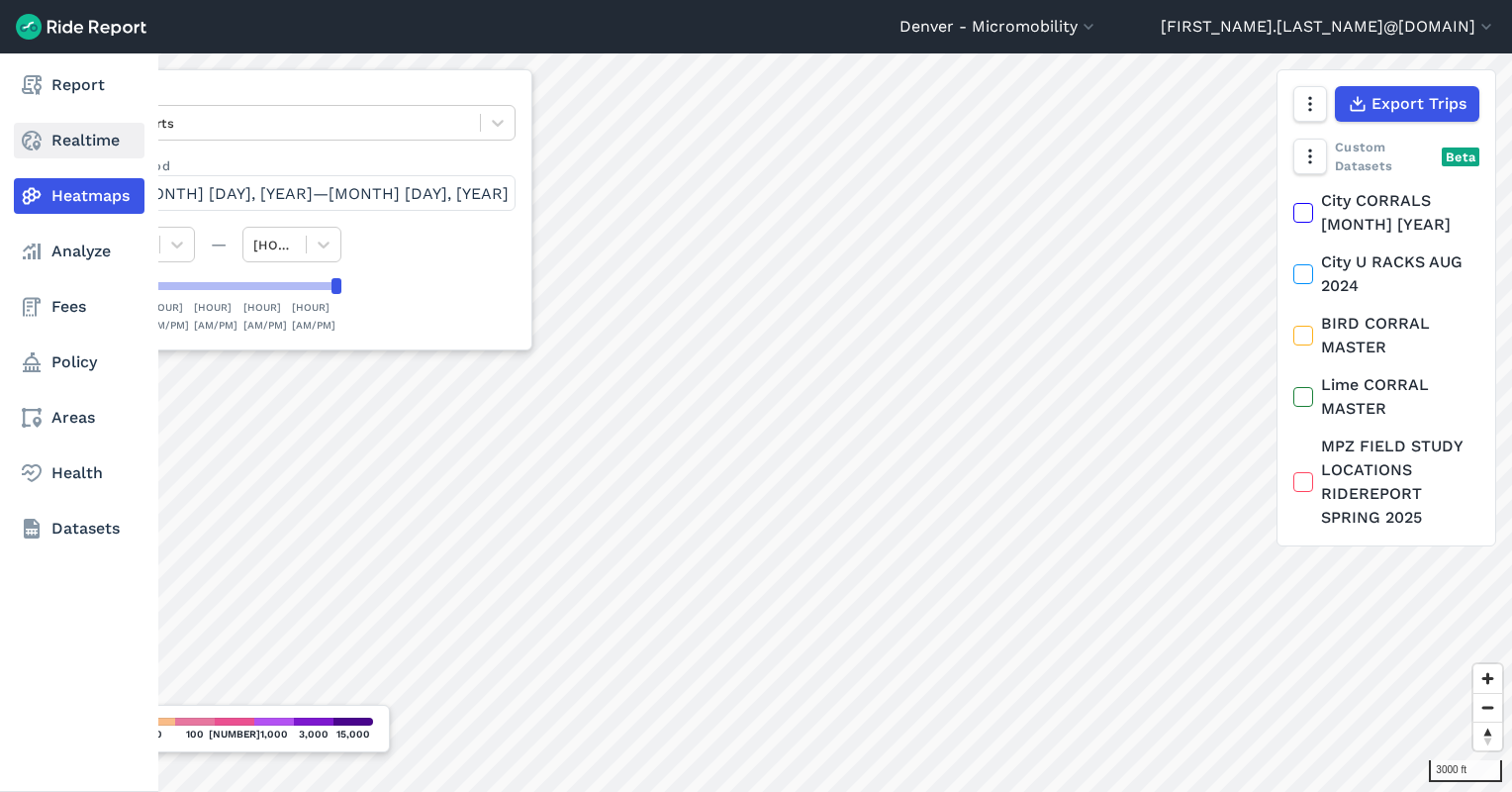 click on "Realtime" at bounding box center (79, 141) 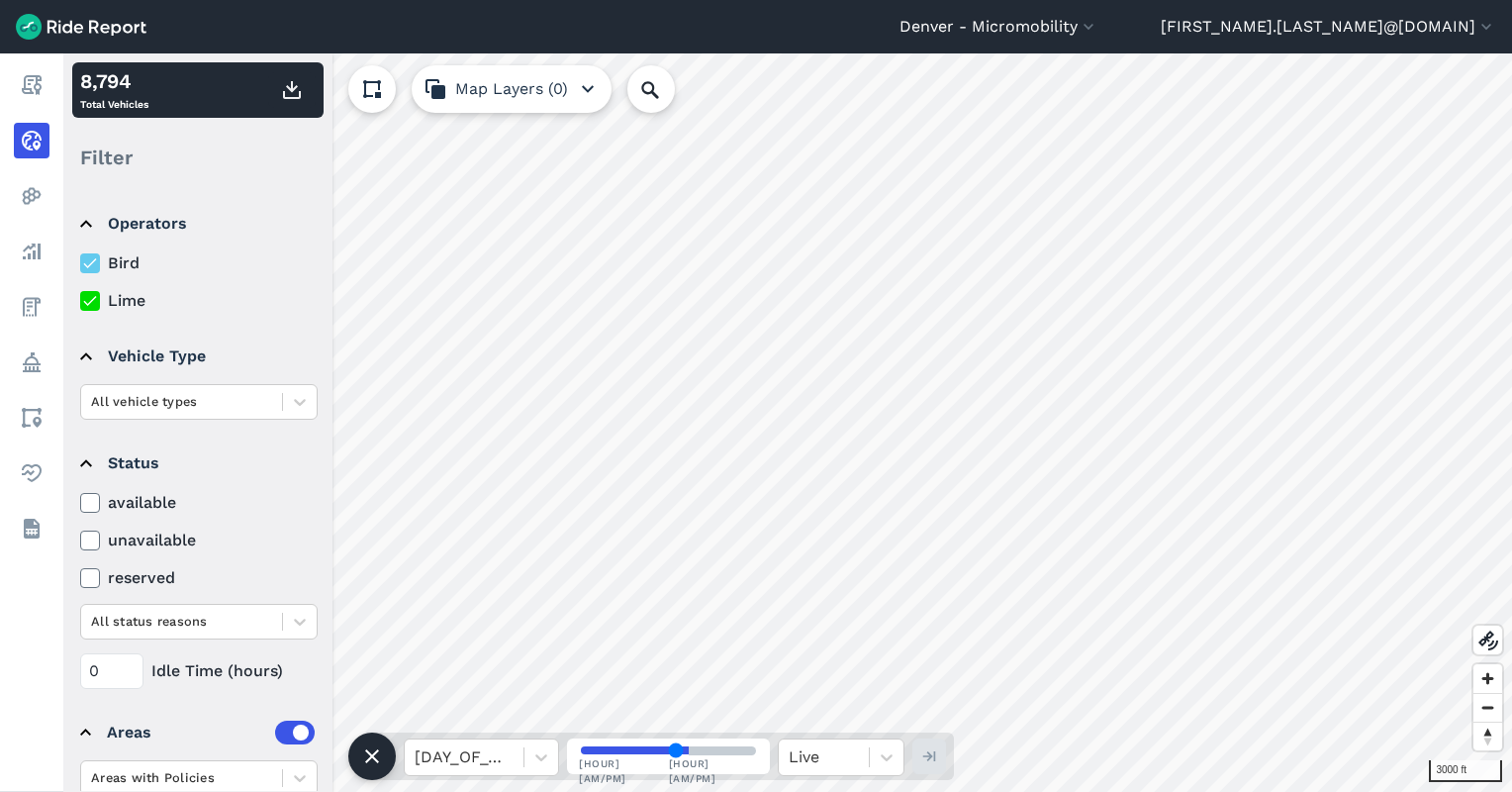 click on "Denver - Micromobility Denver - Carshare Denver - Micromobility [EMAIL] Settings Terms Sign Out Report Realtime Heatmaps Analyze Fees Policy Areas Health Datasets 3000 ft × 17 ends . Click to see where these trips started . Data Type Trip Ends Data Period [MONTH] [DAY], [YEAR]—[MONTH] [DAY], [YEAR] 12 AM — 12 AM 12 AM 6 AM 12 PM 6 PM 12 AM Export Trips Custom Datasets Beta City CORRALS AUG 2024 City U RACKS AUG 2024 BIRD CORRAL MASTER Lime CORRAL MASTER MPZ FIELD STUDY LOCATIONS RIDEREPORT SPRING 2025 9 30 150 400 1,500 5,000 20,000 17 ends . Click to see where these trips started . left right up 12" at bounding box center (756, 396) 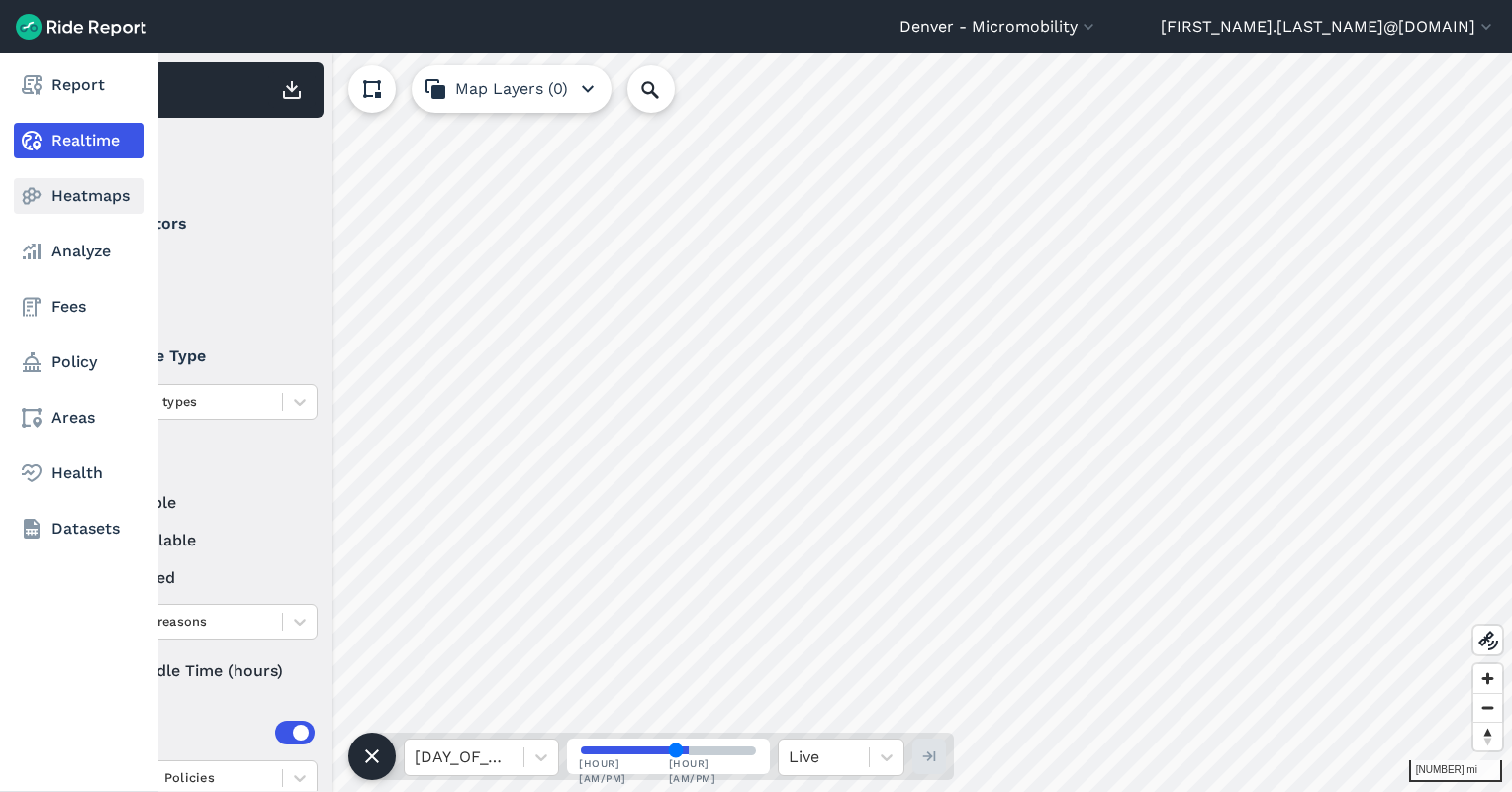 click on "Heatmaps" at bounding box center [79, 196] 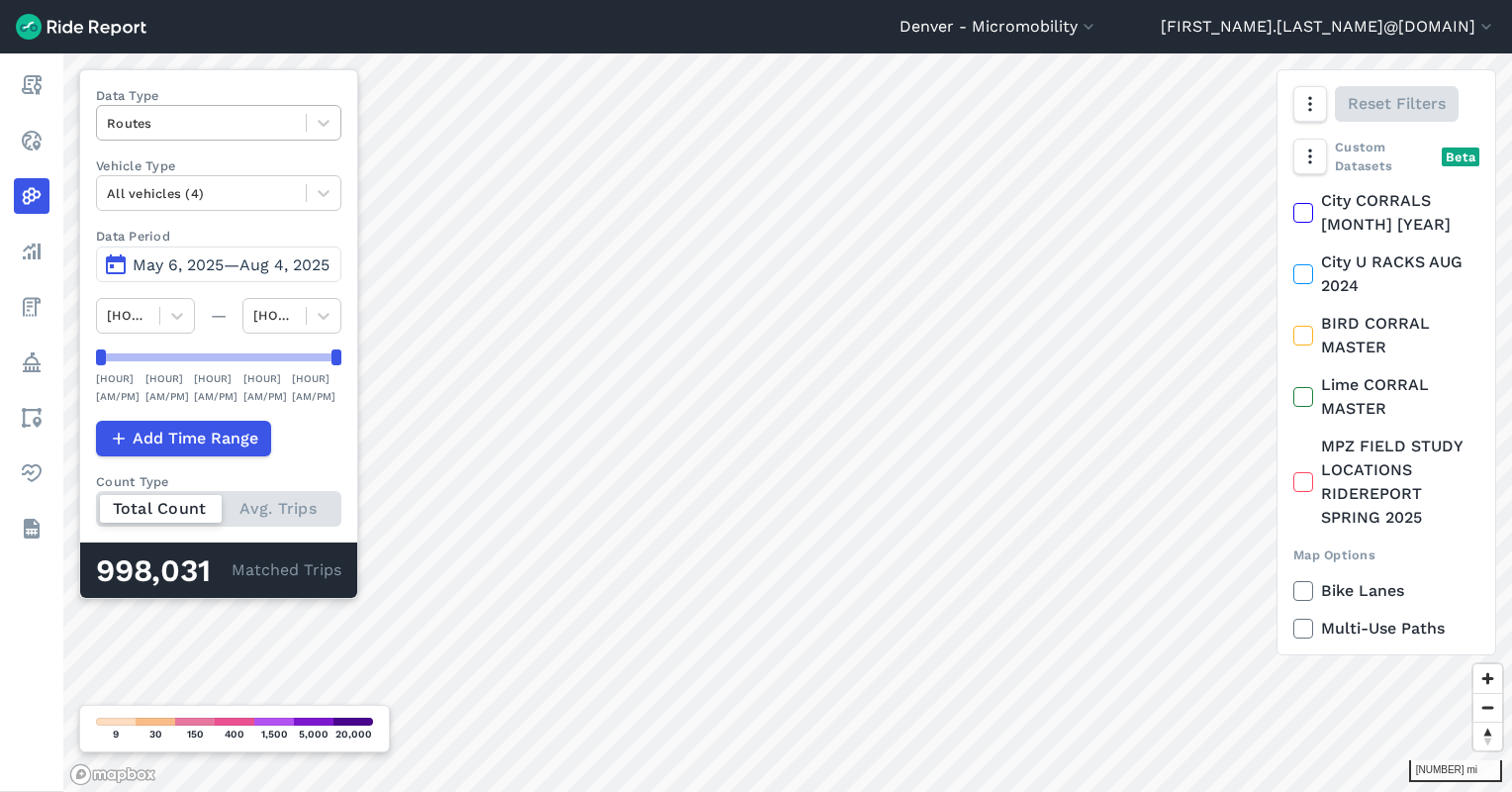 click at bounding box center [201, 123] 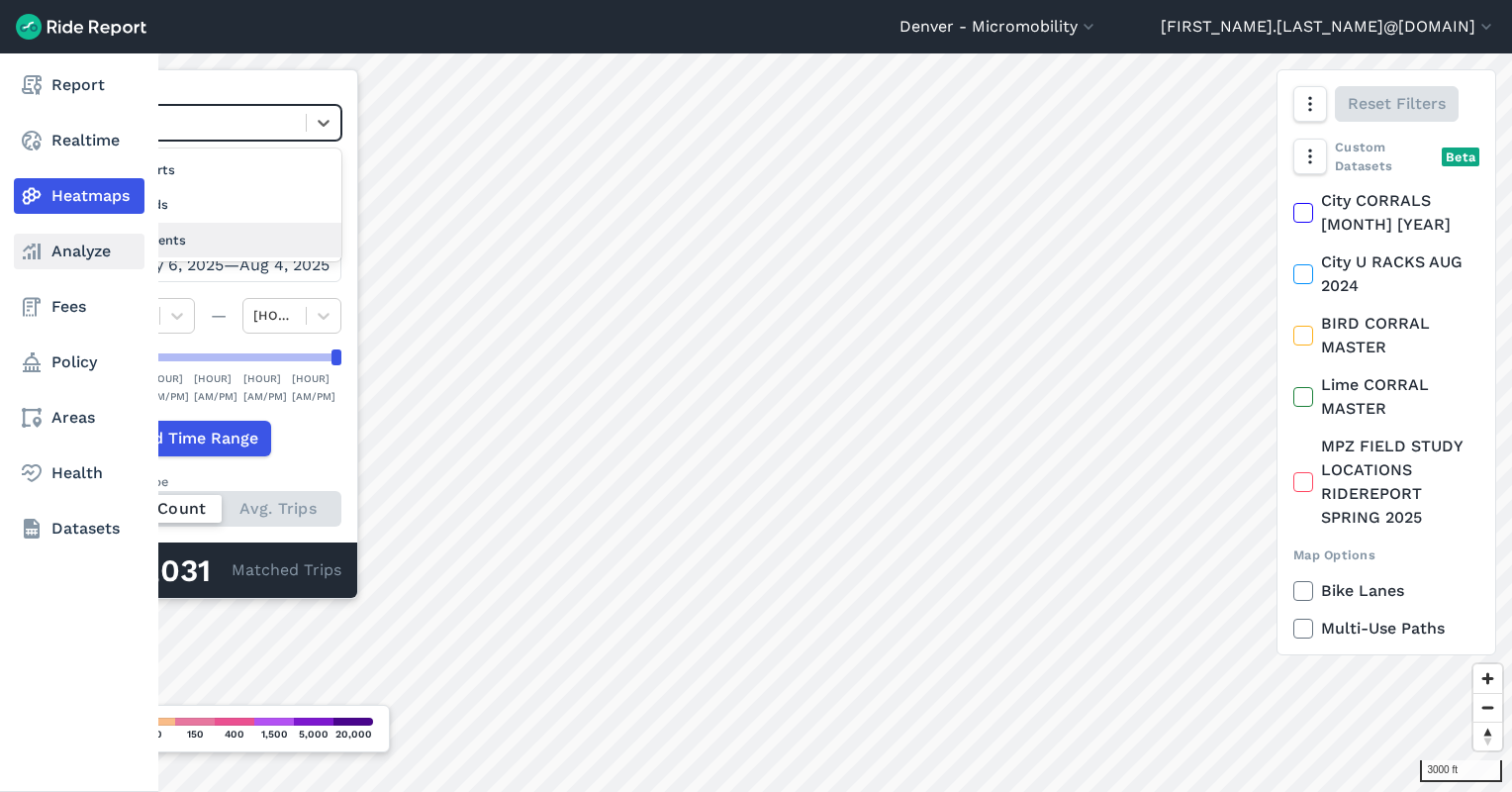 click on "Analyze" at bounding box center (79, 251) 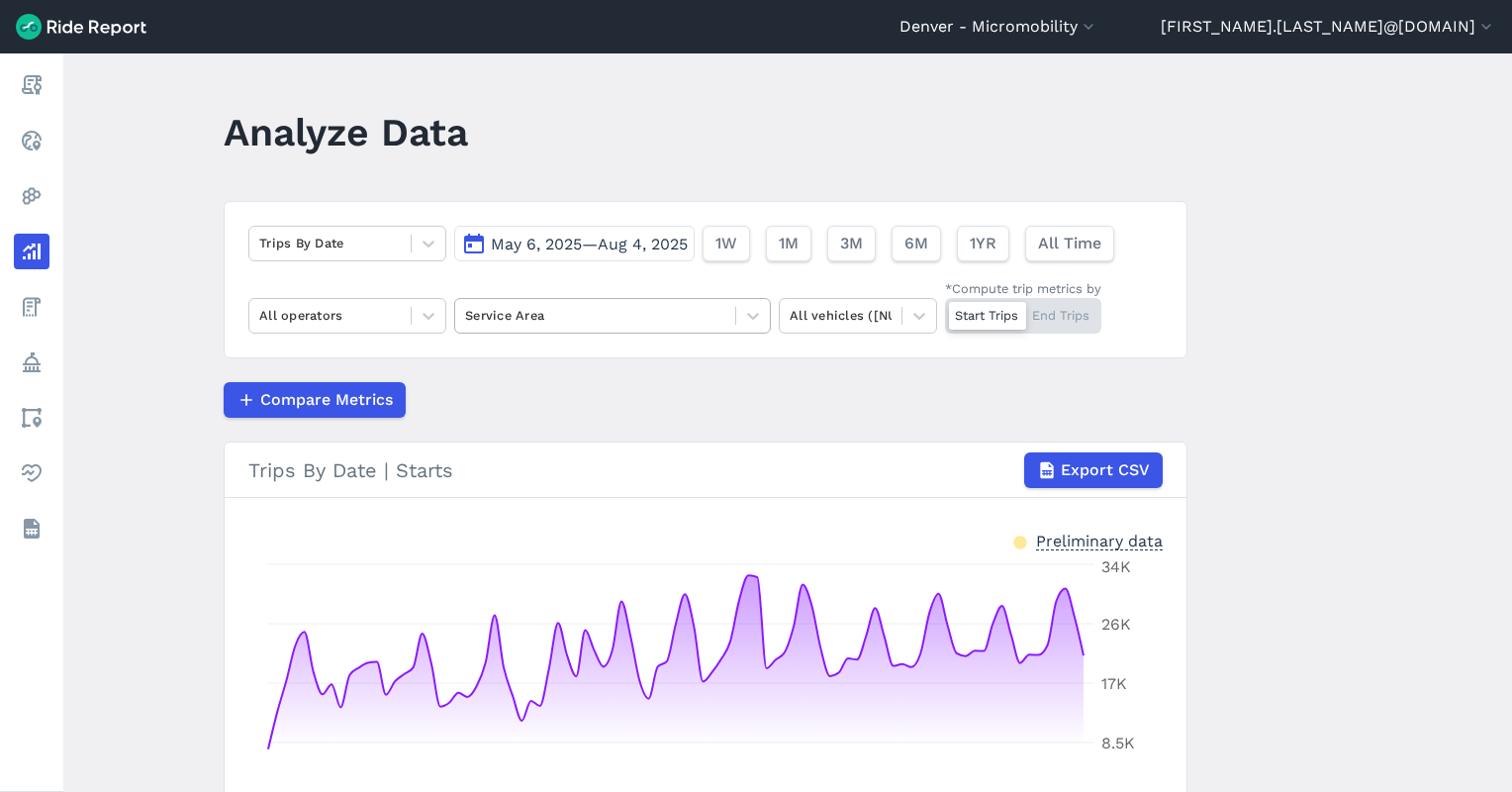 click at bounding box center [595, 315] 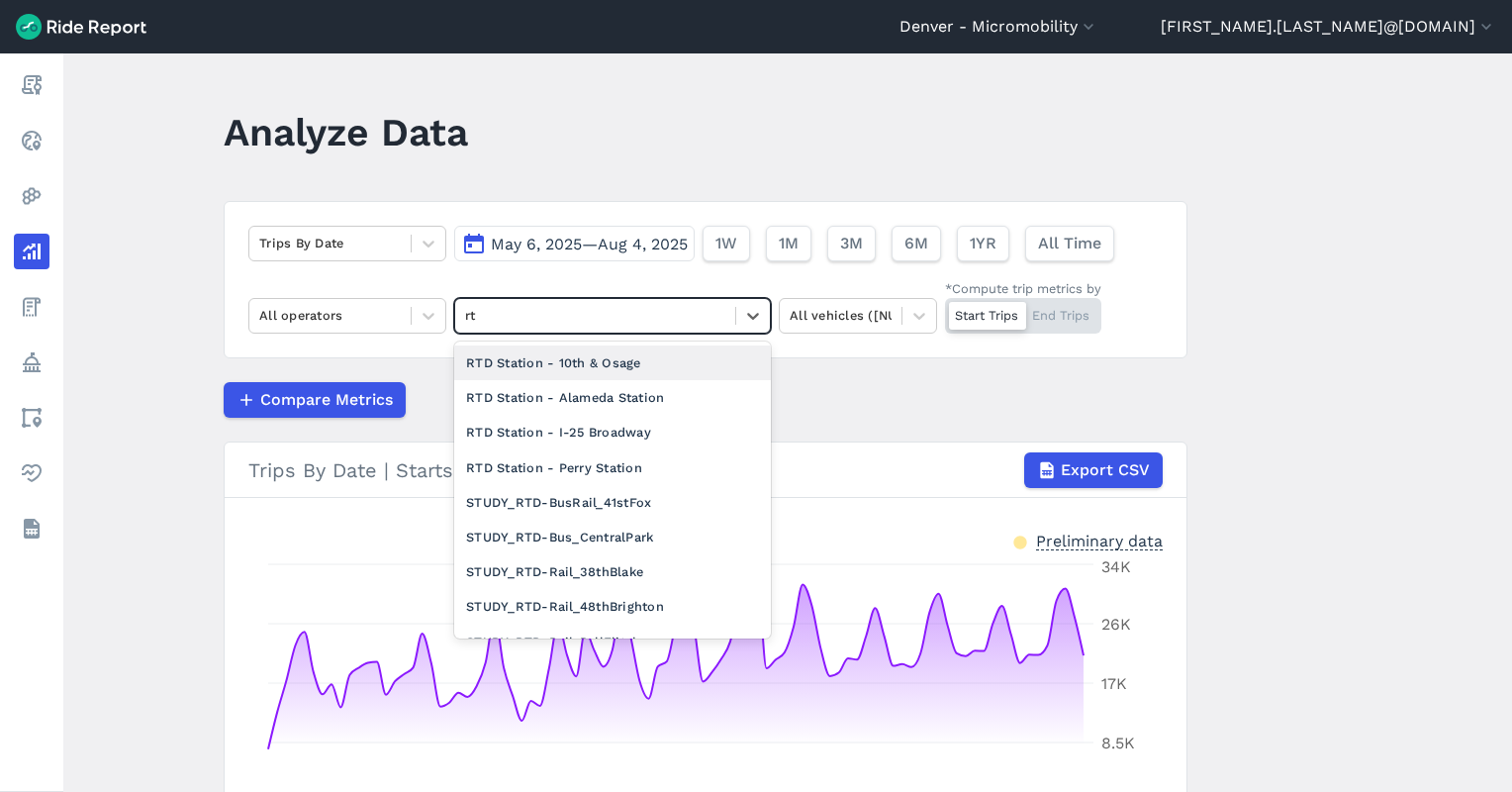 type on "rtd" 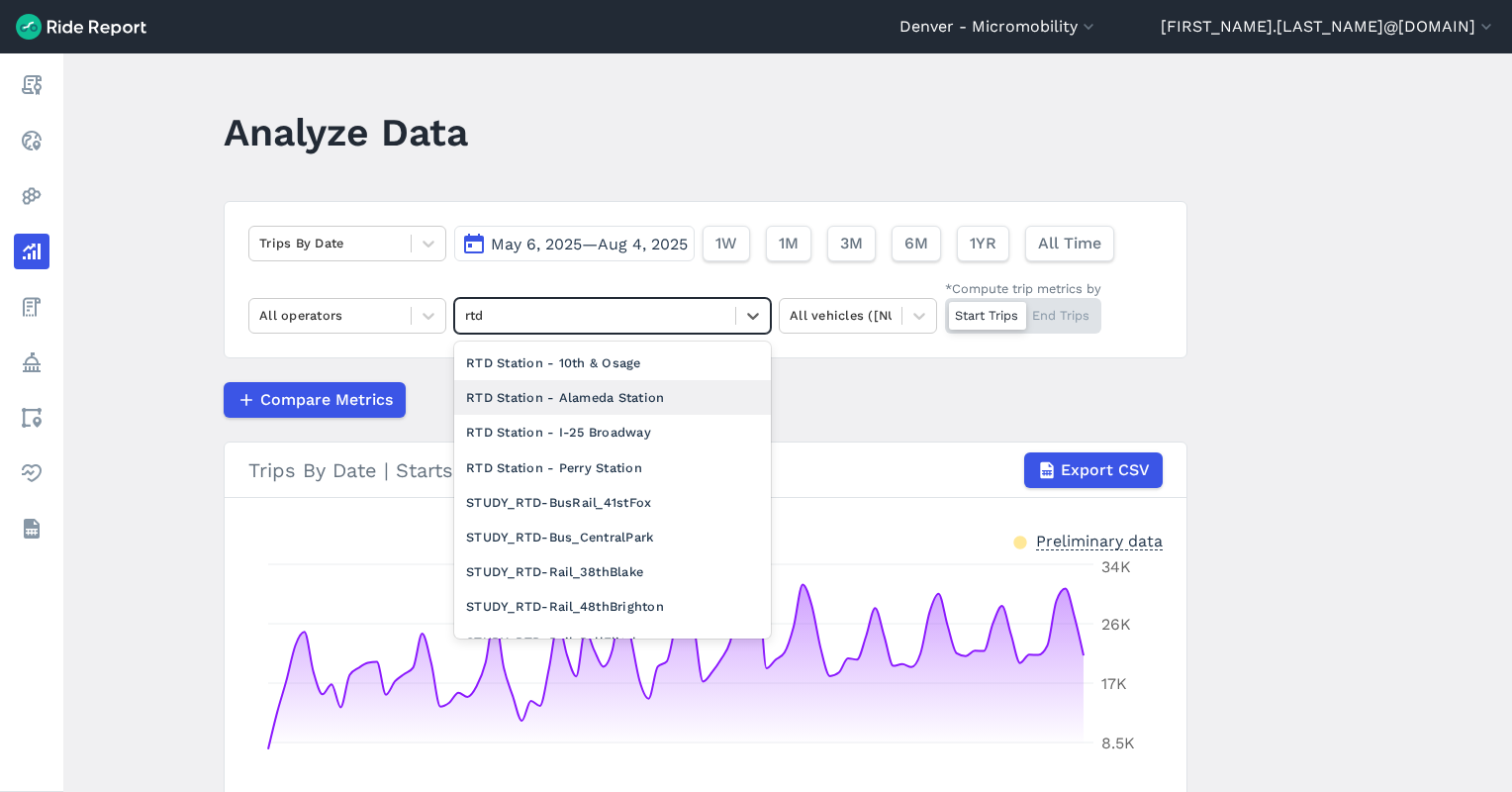 click on "RTD Station - Alameda Station" at bounding box center [613, 397] 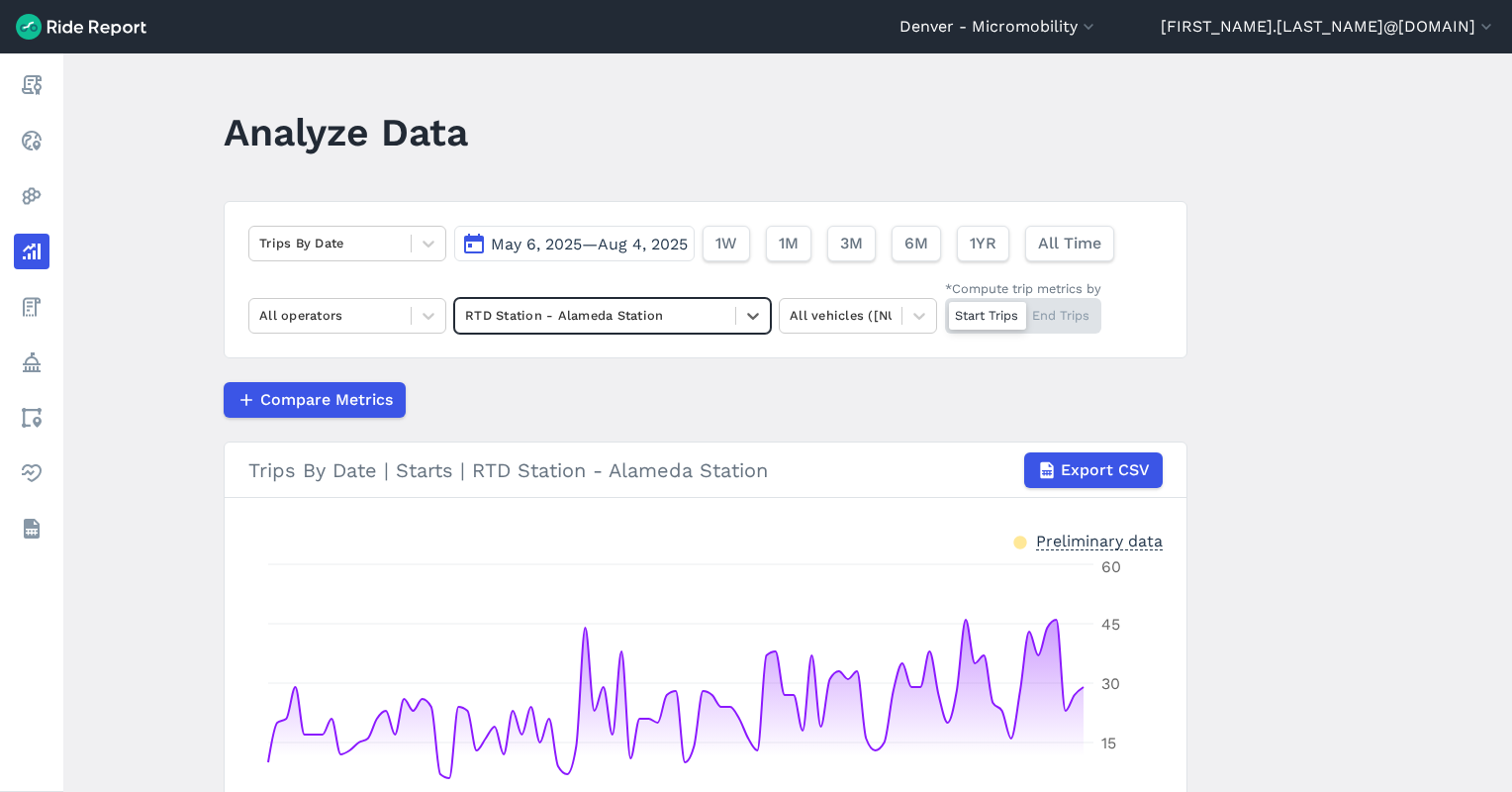 click on "Start Trips End Trips" at bounding box center (1023, 316) 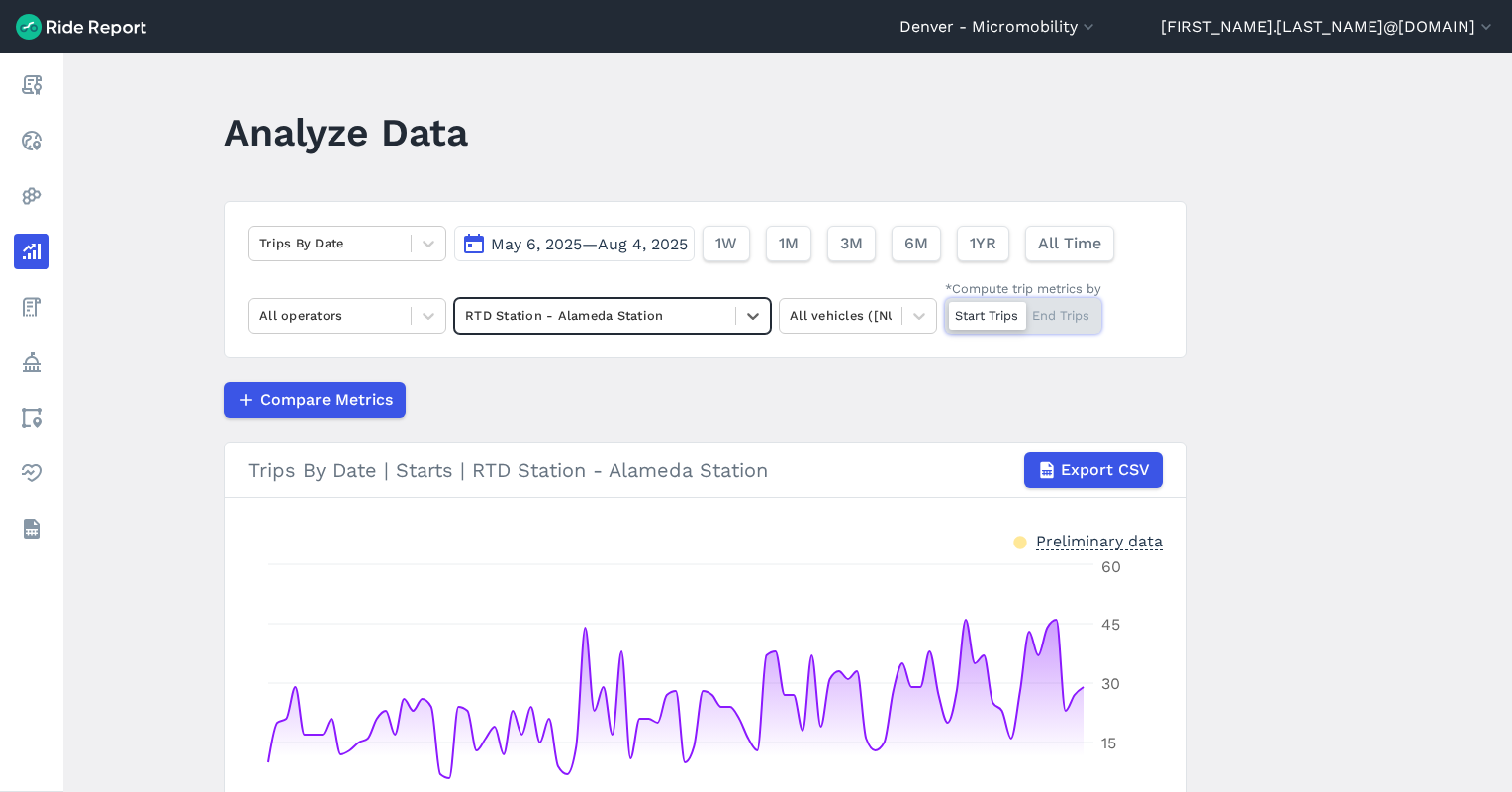 click on "*Compute trip metrics by Start Trips End Trips" at bounding box center [945, 304] 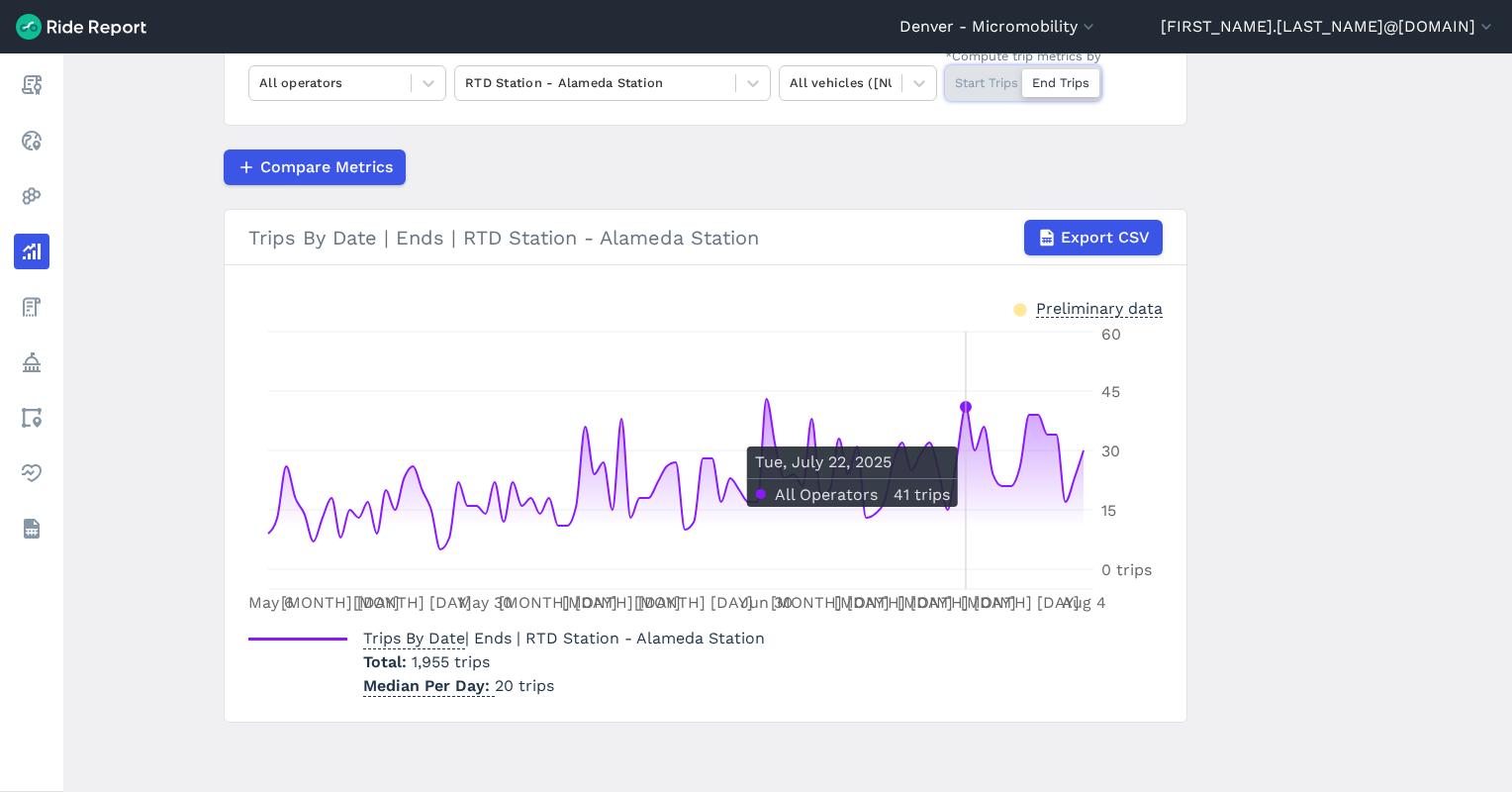 scroll, scrollTop: 38, scrollLeft: 0, axis: vertical 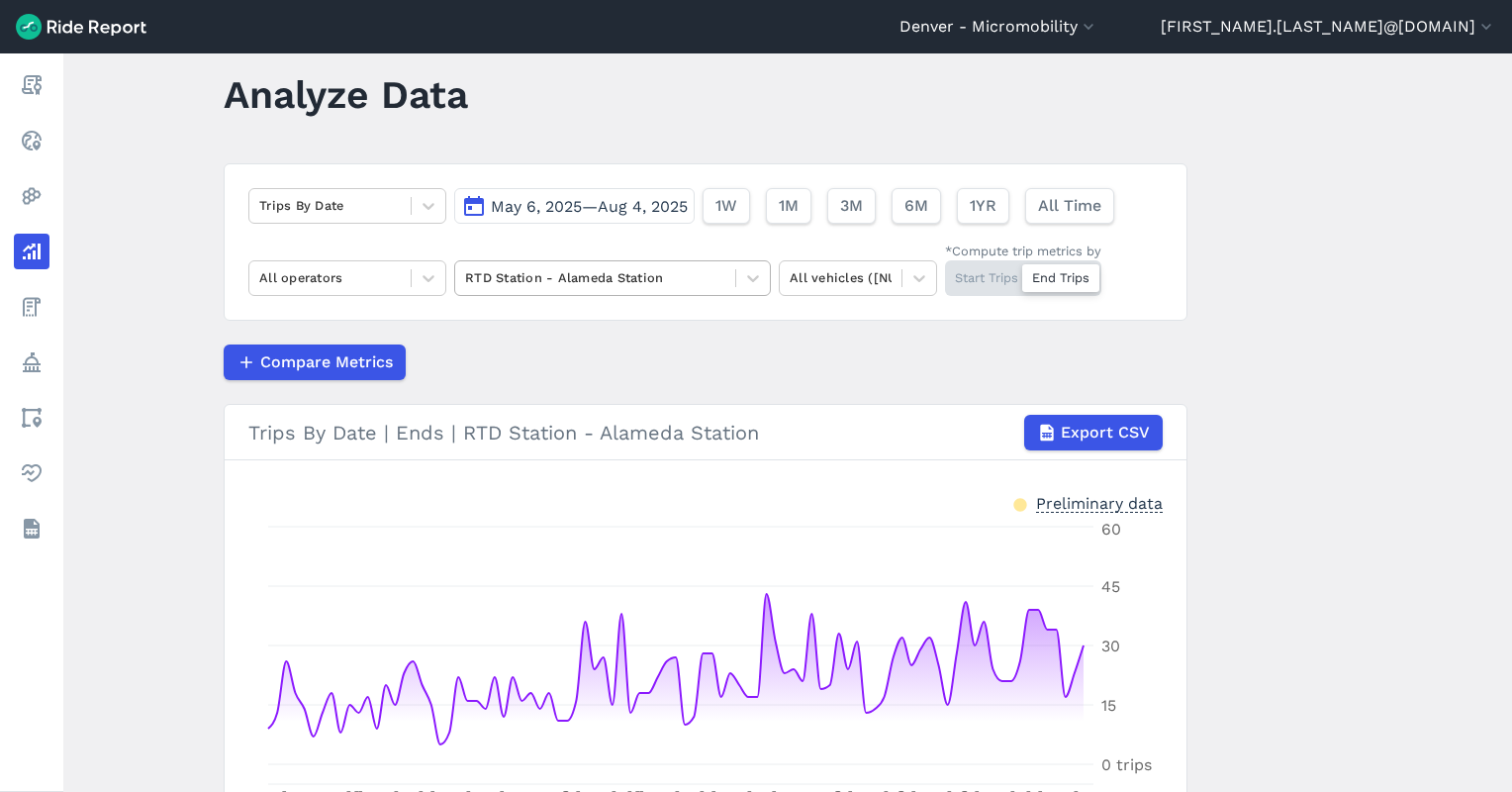 click at bounding box center [595, 277] 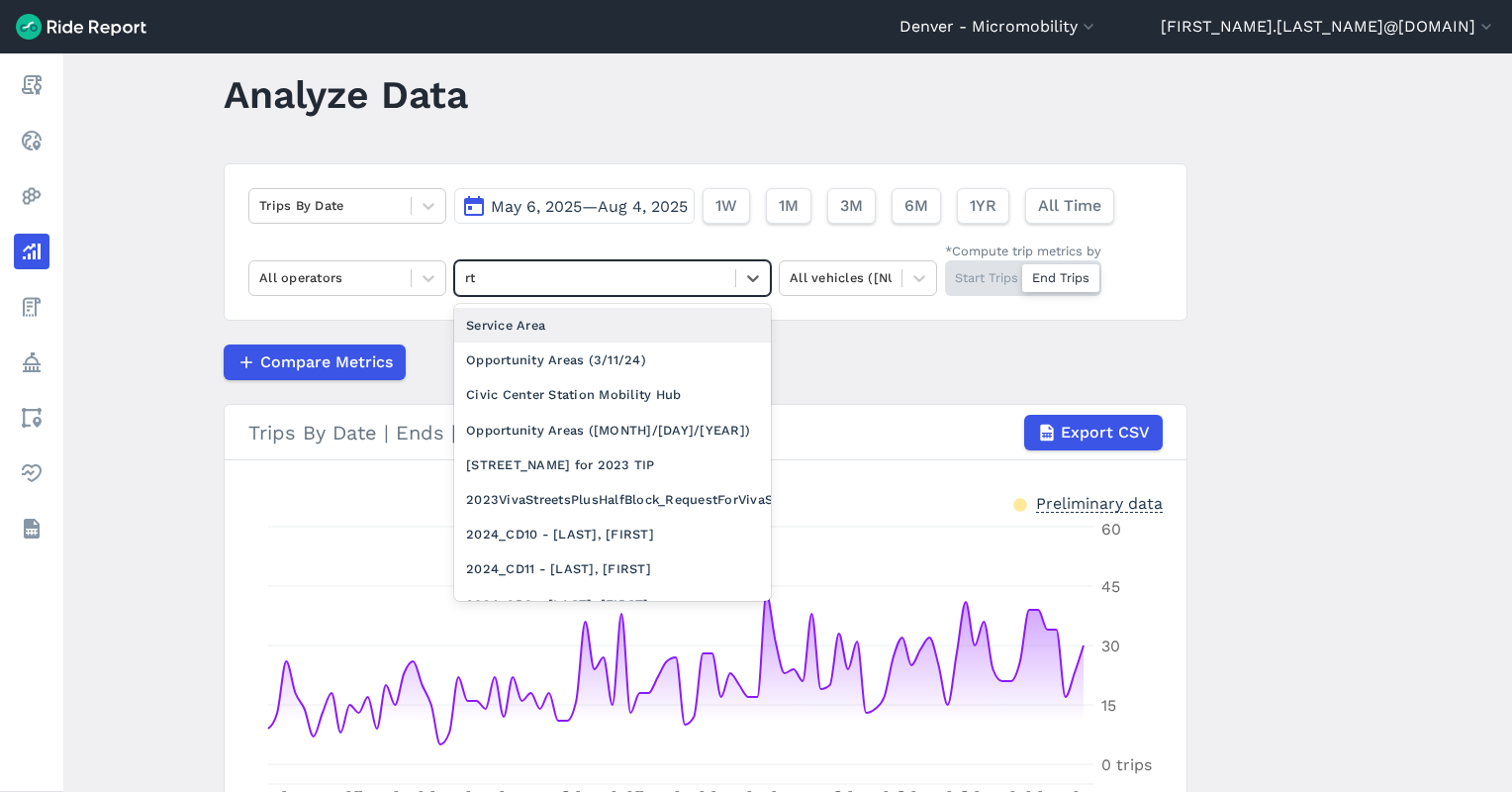 type on "rtd" 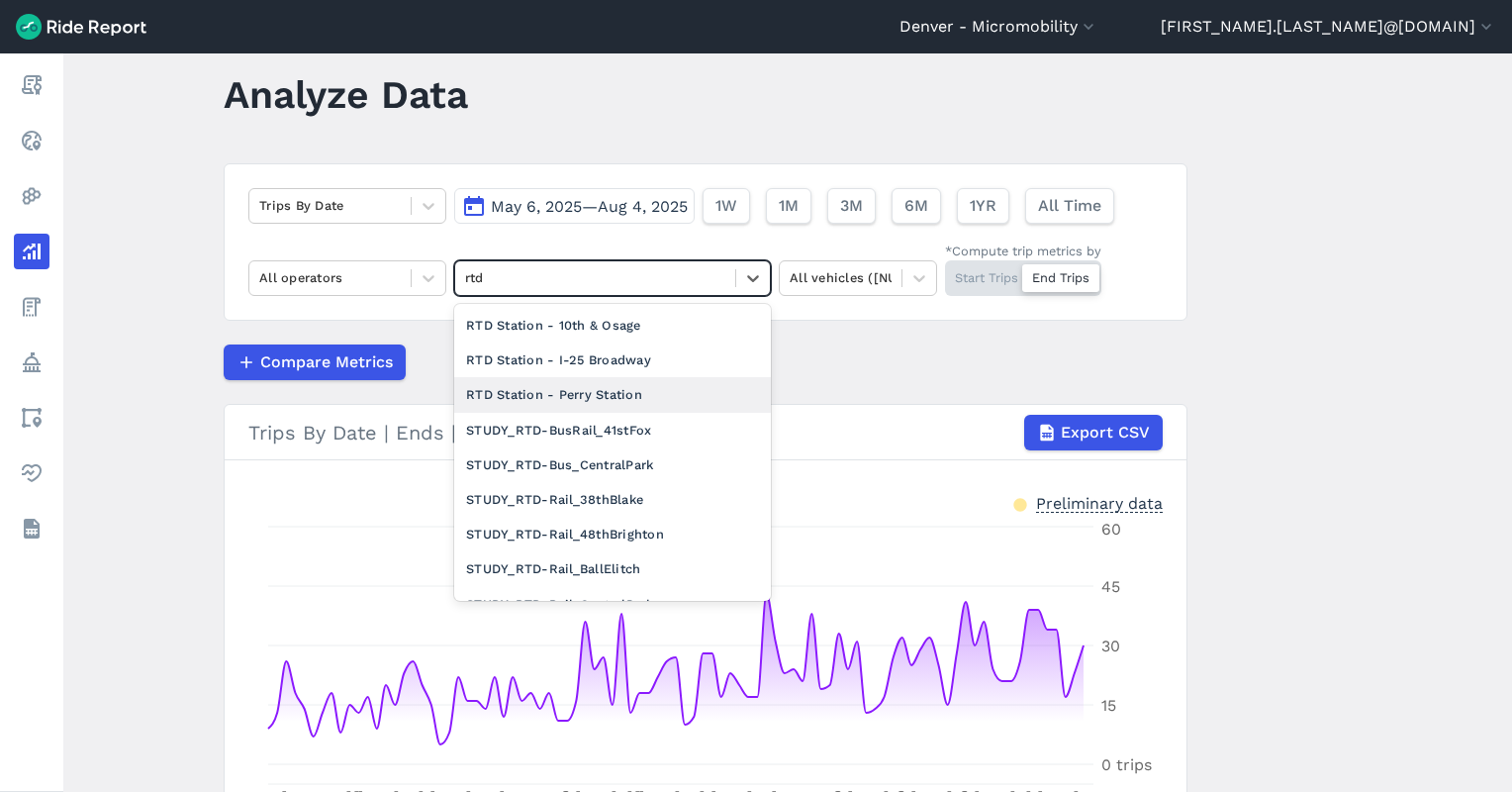 click on "RTD Station - Perry Station" at bounding box center [613, 394] 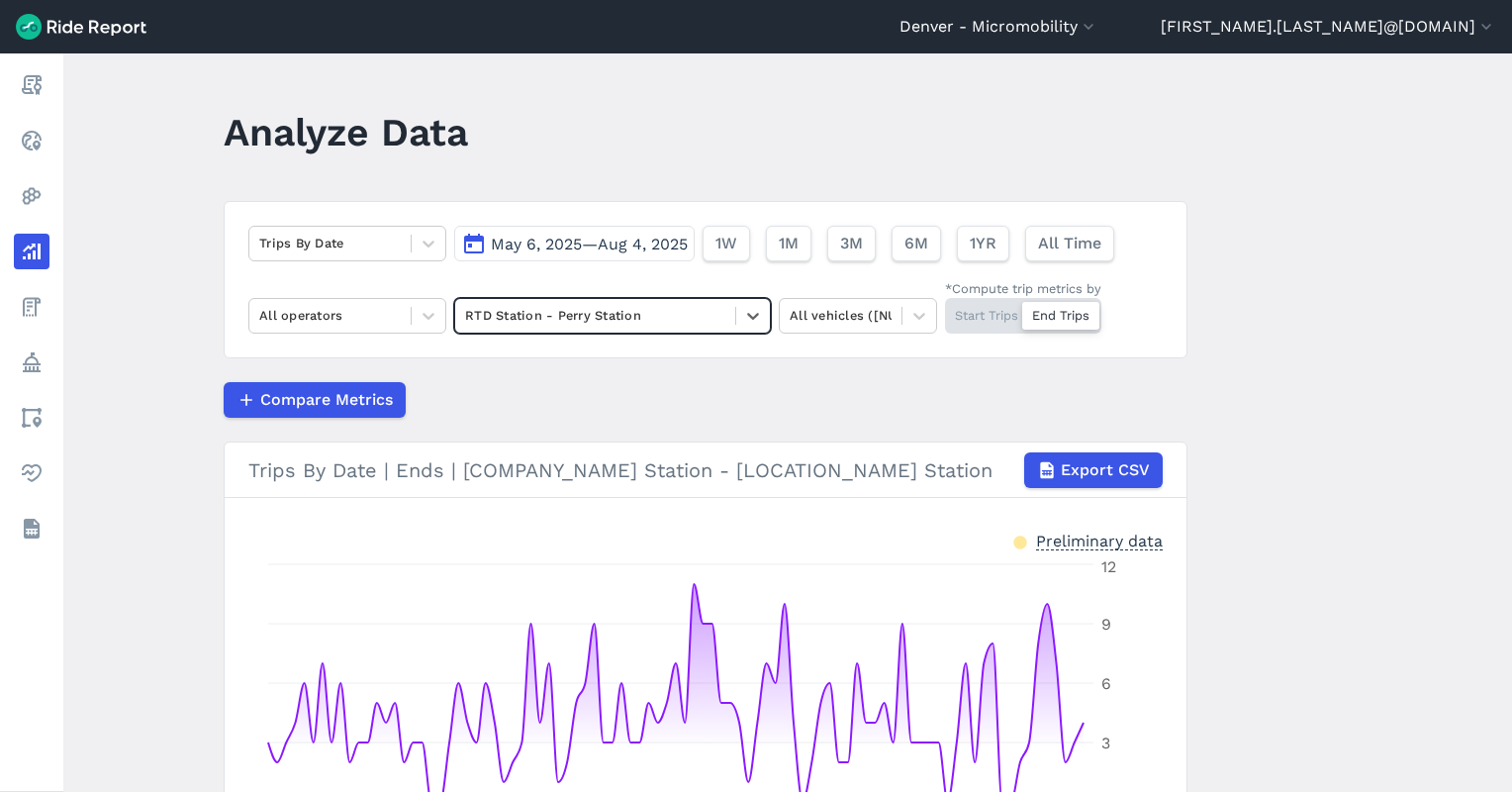 scroll, scrollTop: 0, scrollLeft: 0, axis: both 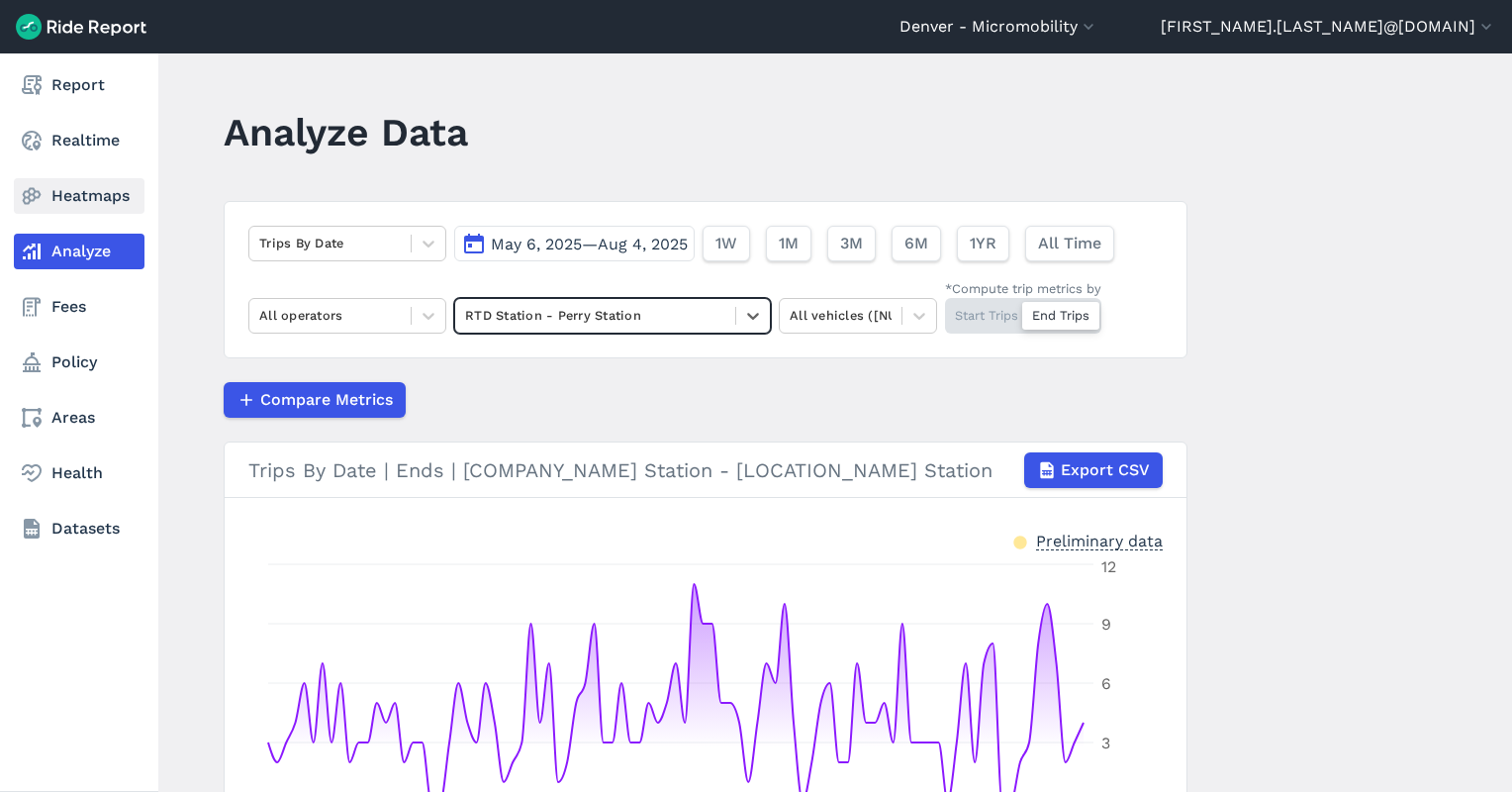 click on "Heatmaps" at bounding box center [79, 196] 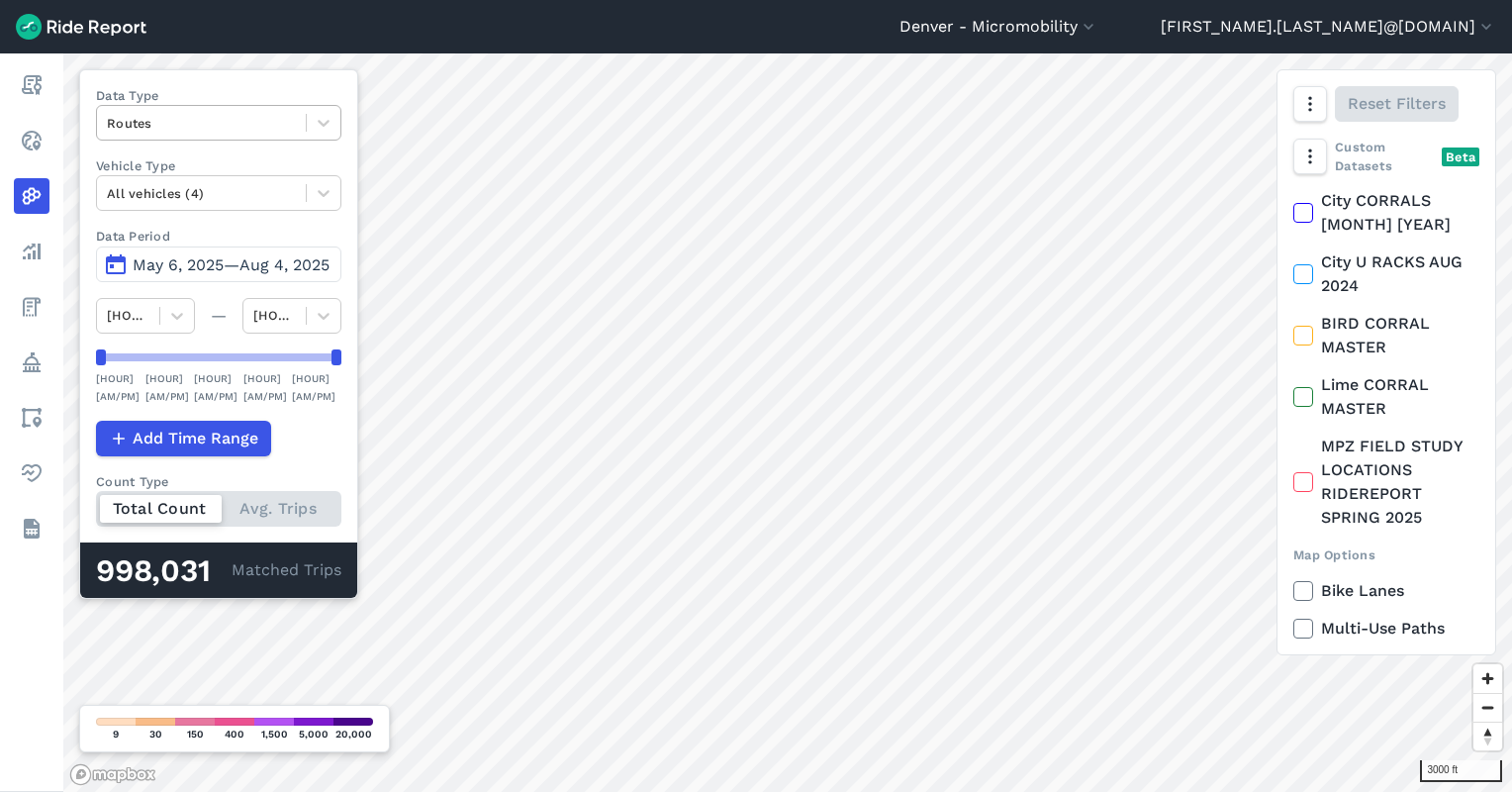 click at bounding box center [201, 123] 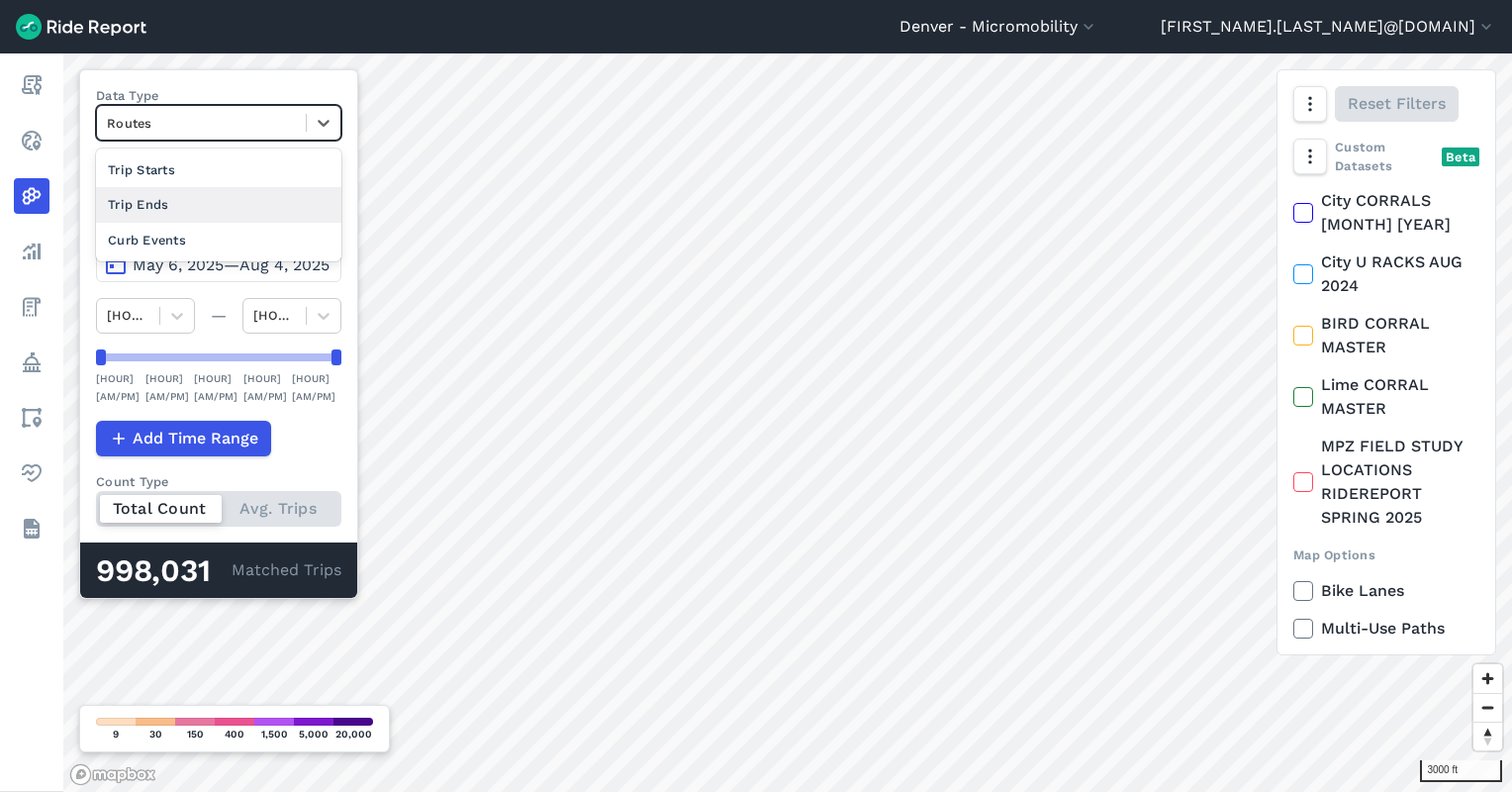 click on "Trip Ends" at bounding box center [219, 204] 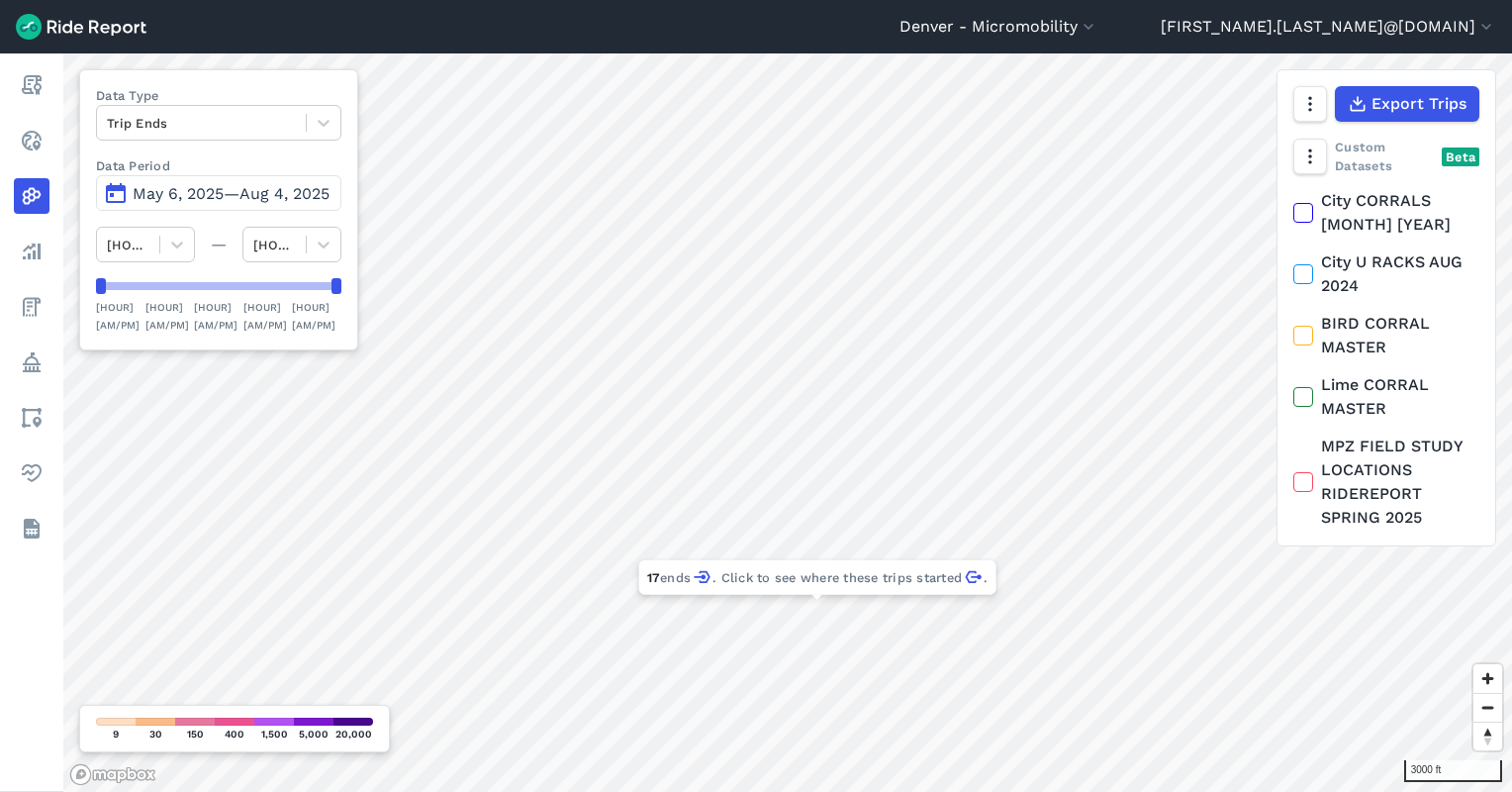 click on "Denver - Micromobility Denver - Carshare Denver - Micromobility [EMAIL] Settings Terms Sign Out Report Realtime Heatmaps Analyze Fees Policy Areas Health Datasets 3000 ft × 17 ends . Click to see where these trips started . Data Type Trip Ends Data Period [MONTH] [DAY], [YEAR]—[MONTH] [DAY], [YEAR] 12 AM — 12 AM 12 AM 6 AM 12 PM 6 PM 12 AM Export Trips Custom Datasets Beta City CORRALS AUG 2024 City U RACKS AUG 2024 BIRD CORRAL MASTER Lime CORRAL MASTER MPZ FIELD STUDY LOCATIONS RIDEREPORT SPRING 2025 9 30 150 400 1,500 5,000 20,000 17 ends . Click to see where these trips started . left right up 12" at bounding box center (756, 396) 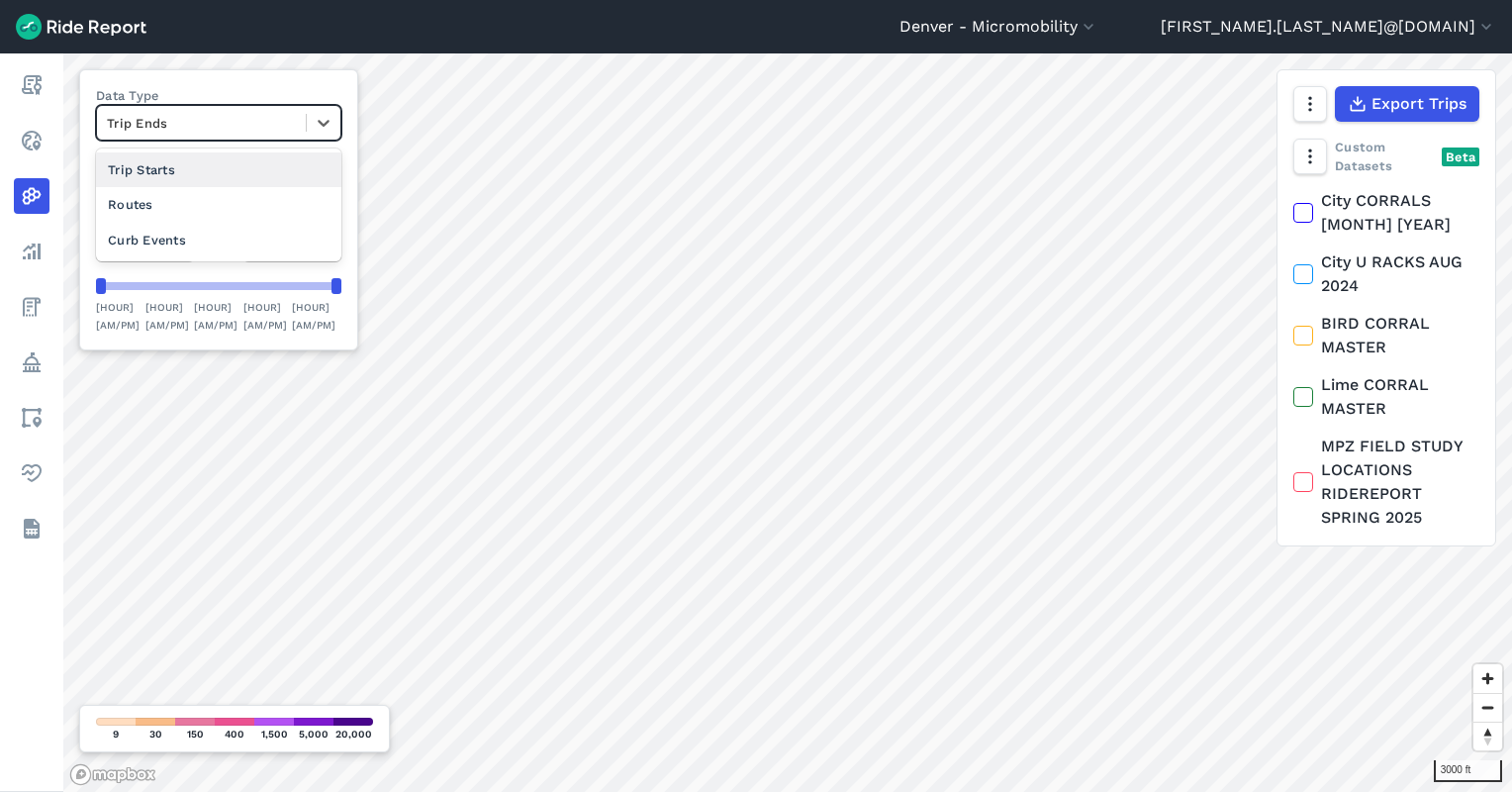 click at bounding box center (201, 123) 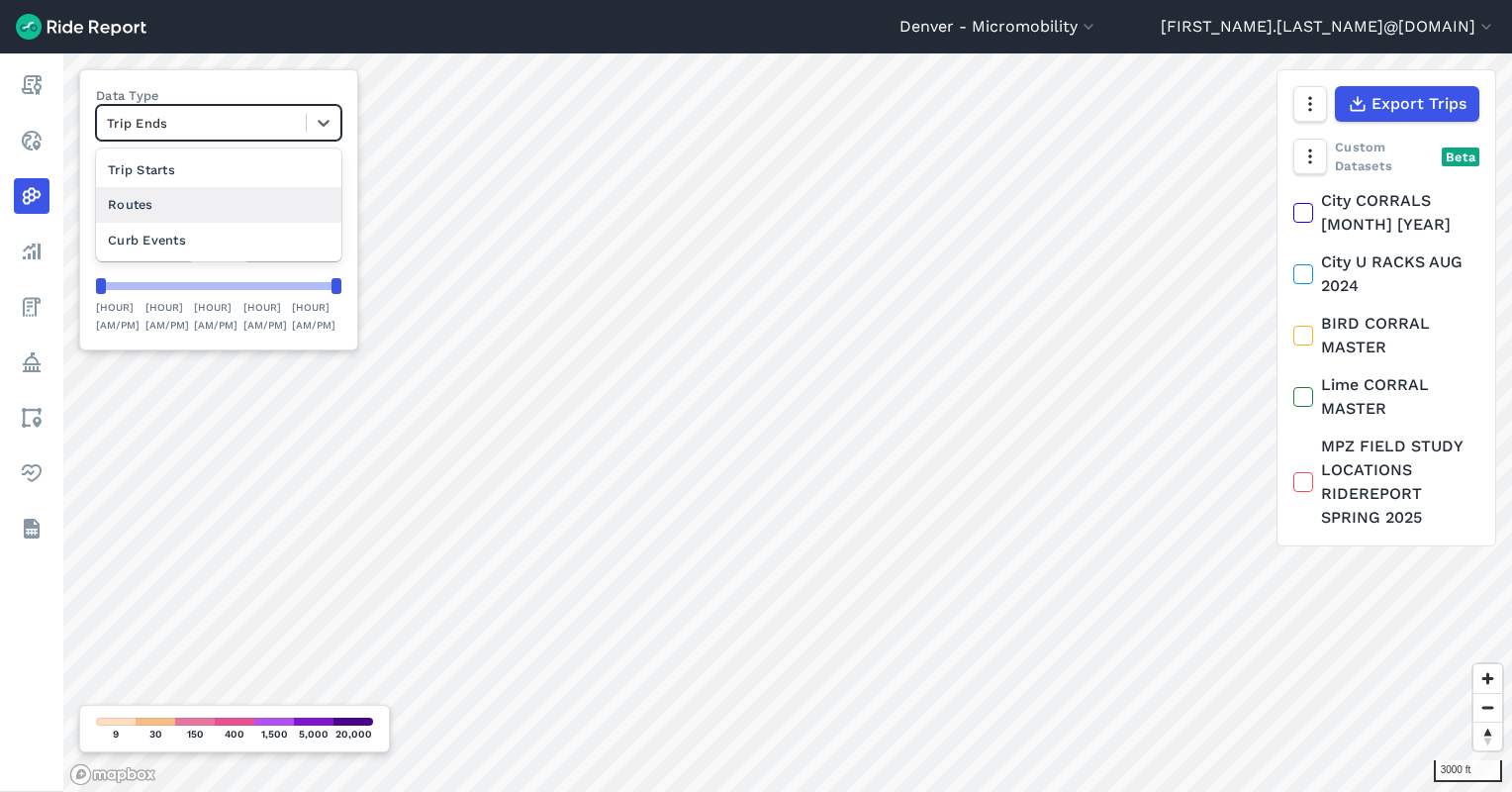 click on "Routes" at bounding box center (219, 204) 